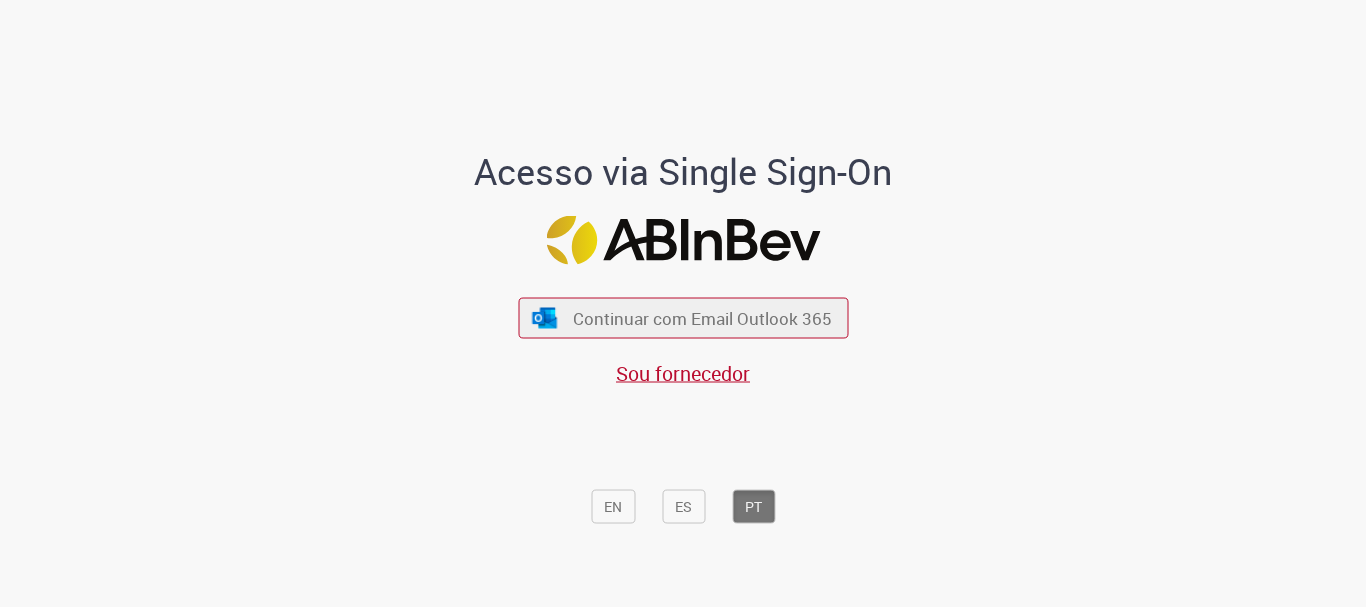 scroll, scrollTop: 0, scrollLeft: 0, axis: both 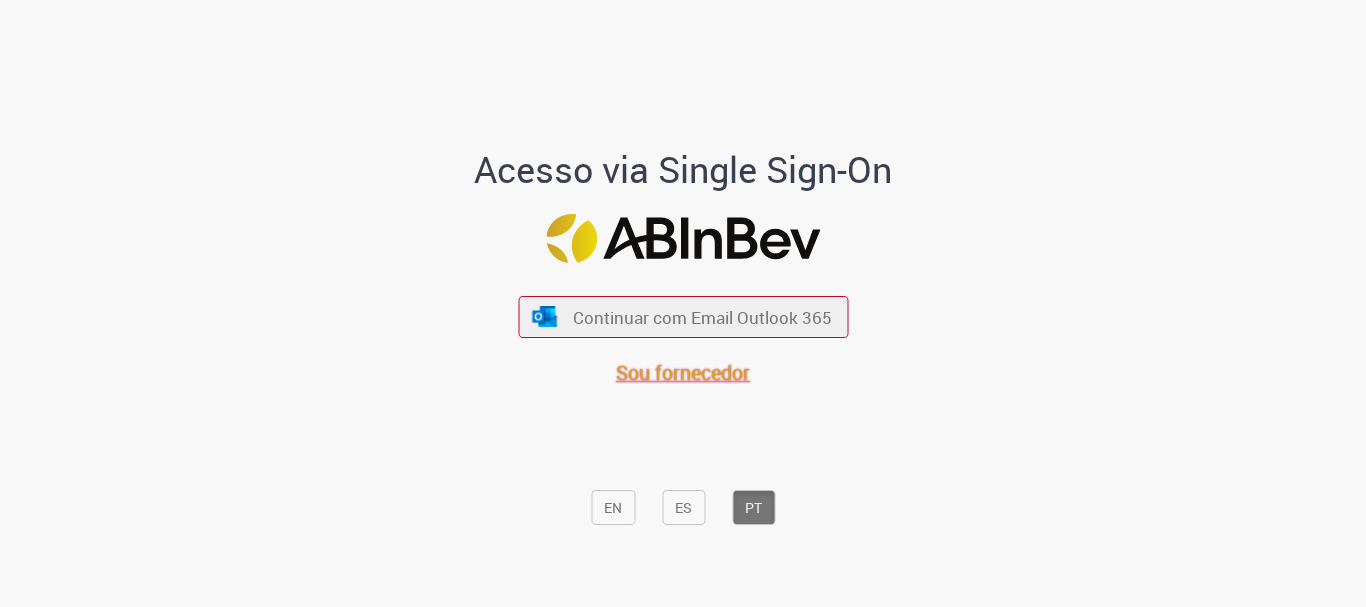 click on "Sou fornecedor" at bounding box center [683, 372] 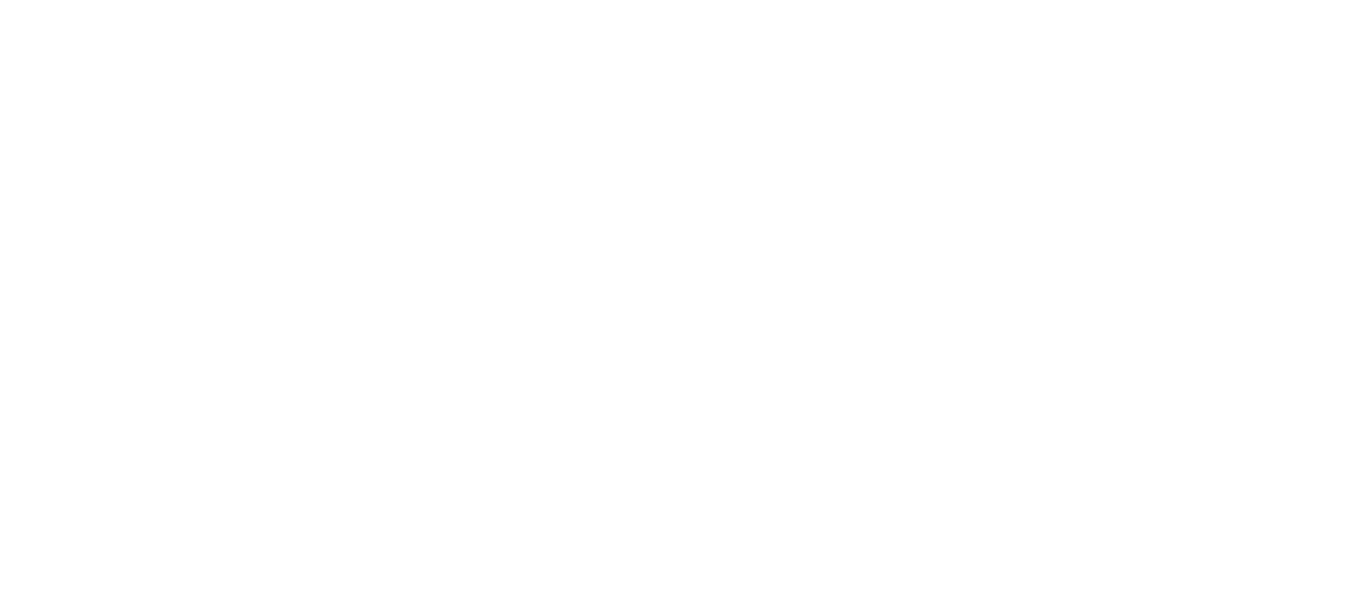 scroll, scrollTop: 0, scrollLeft: 0, axis: both 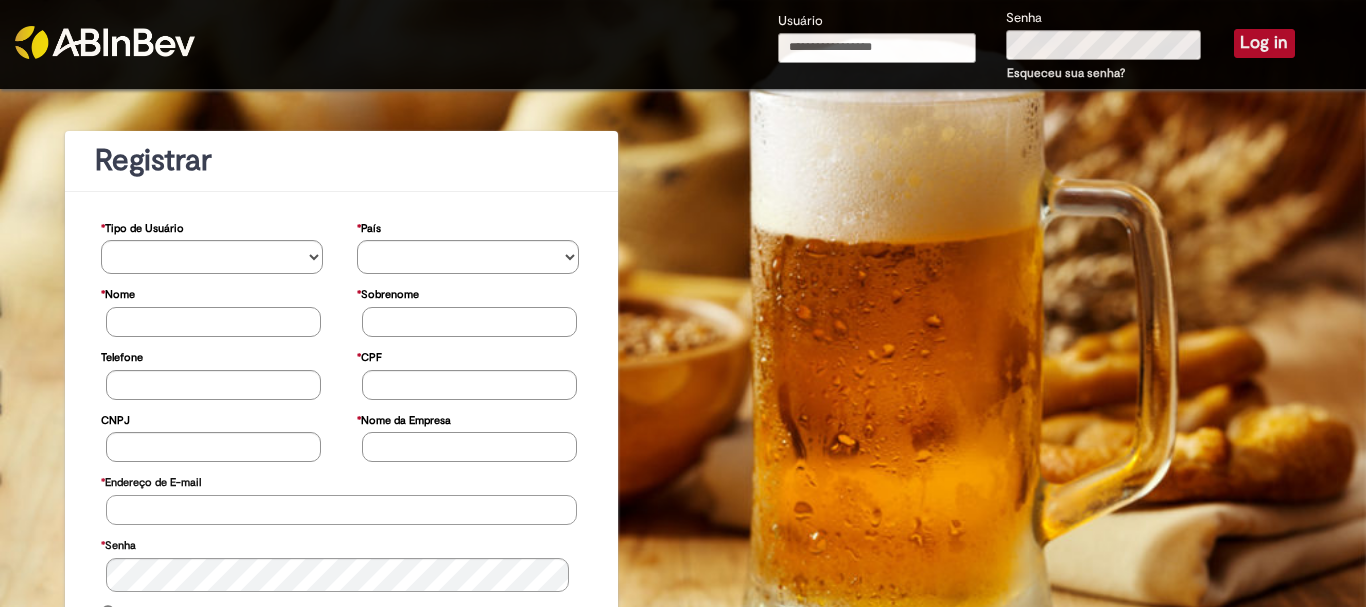 type on "**********" 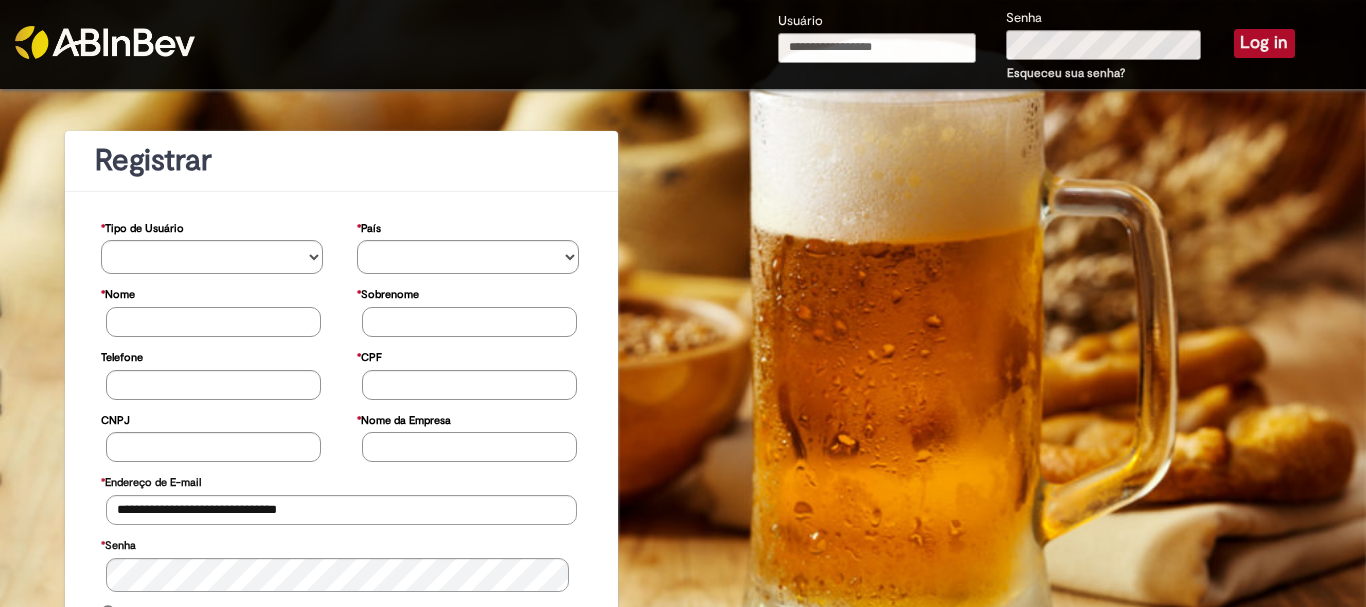 type on "**********" 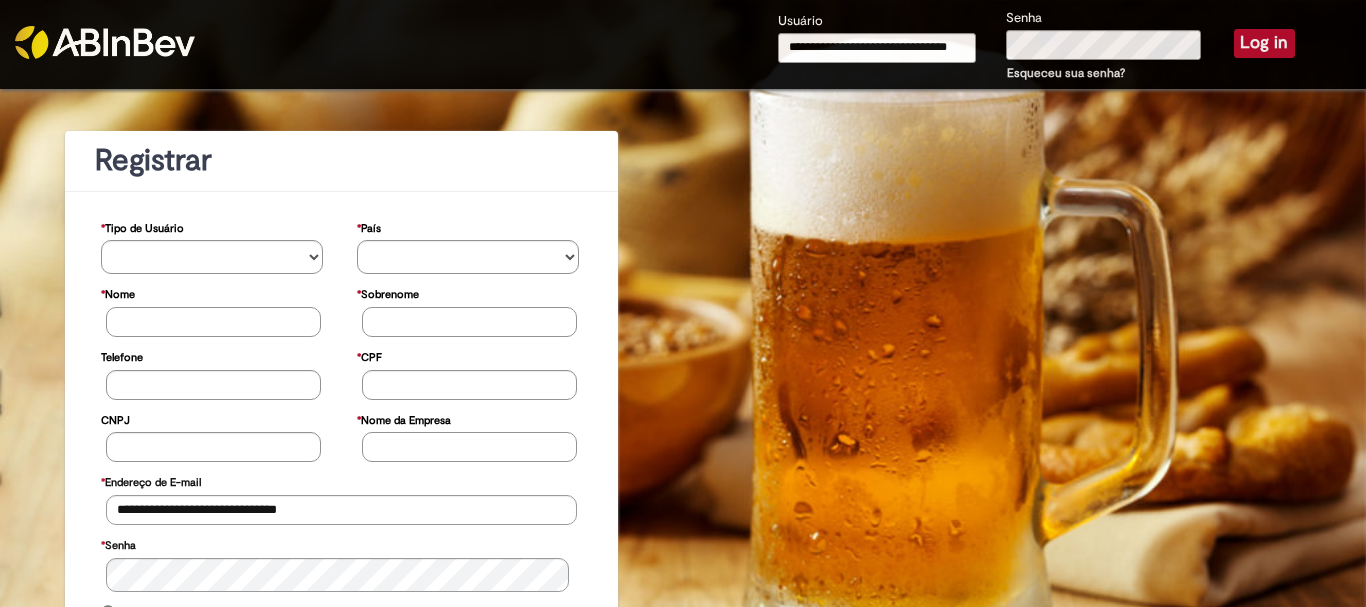 drag, startPoint x: 1252, startPoint y: 43, endPoint x: 1207, endPoint y: 57, distance: 47.127487 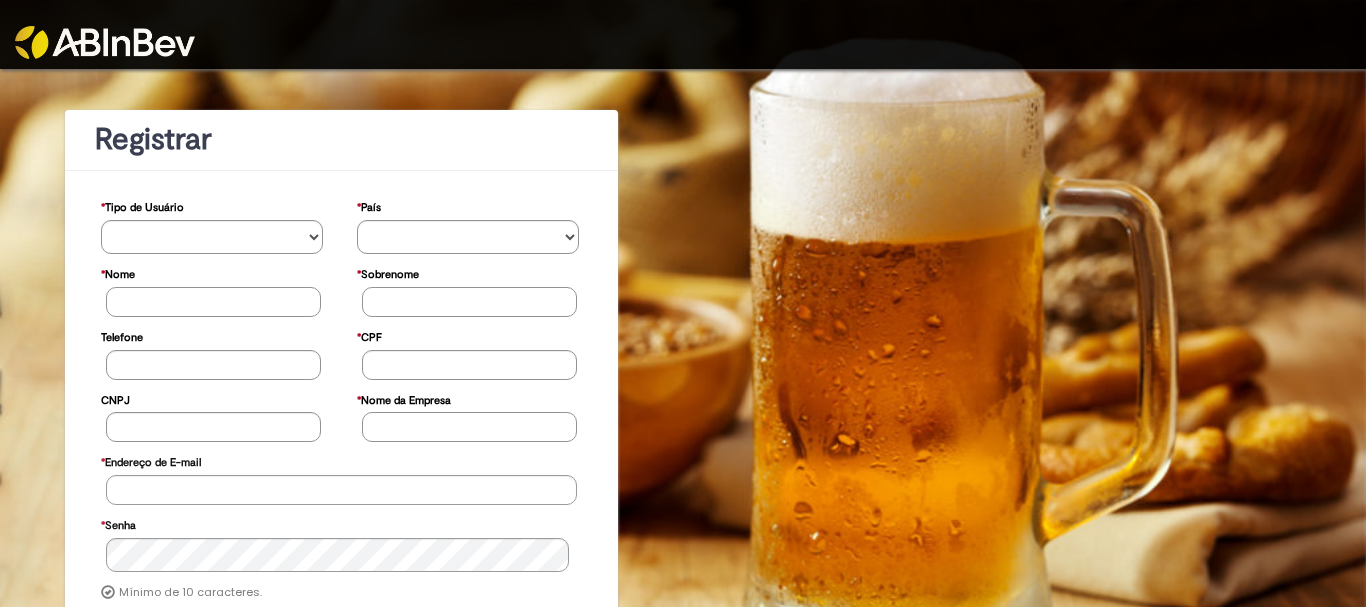 scroll, scrollTop: 0, scrollLeft: 0, axis: both 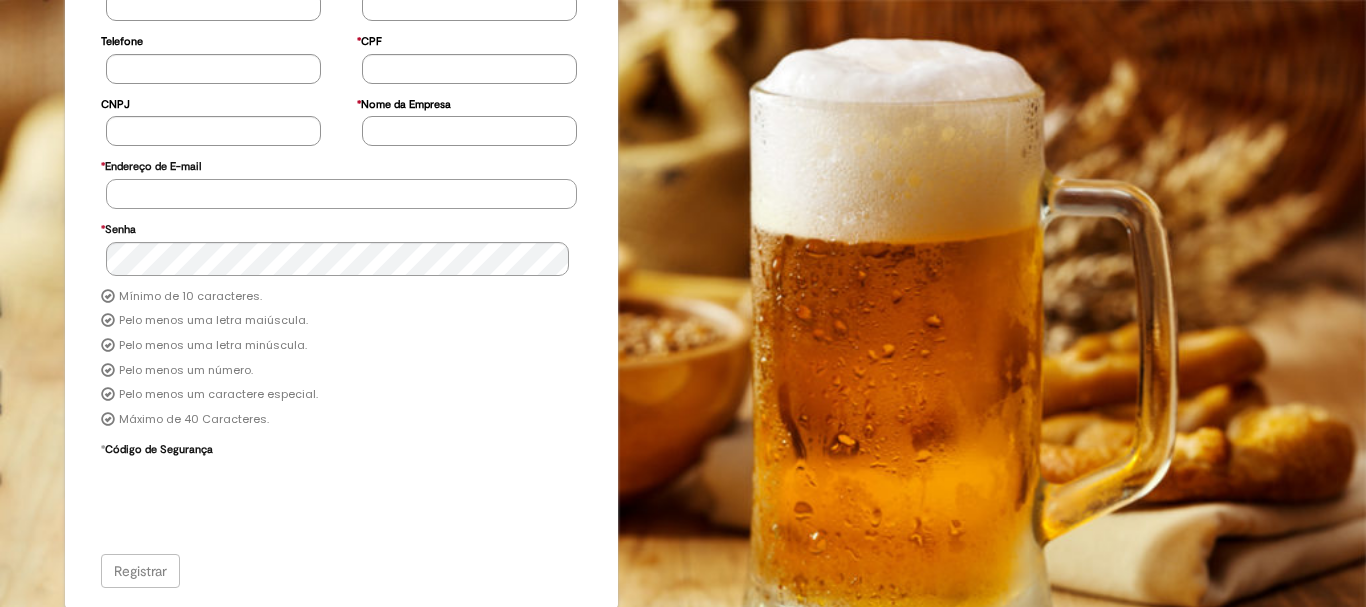 type on "**********" 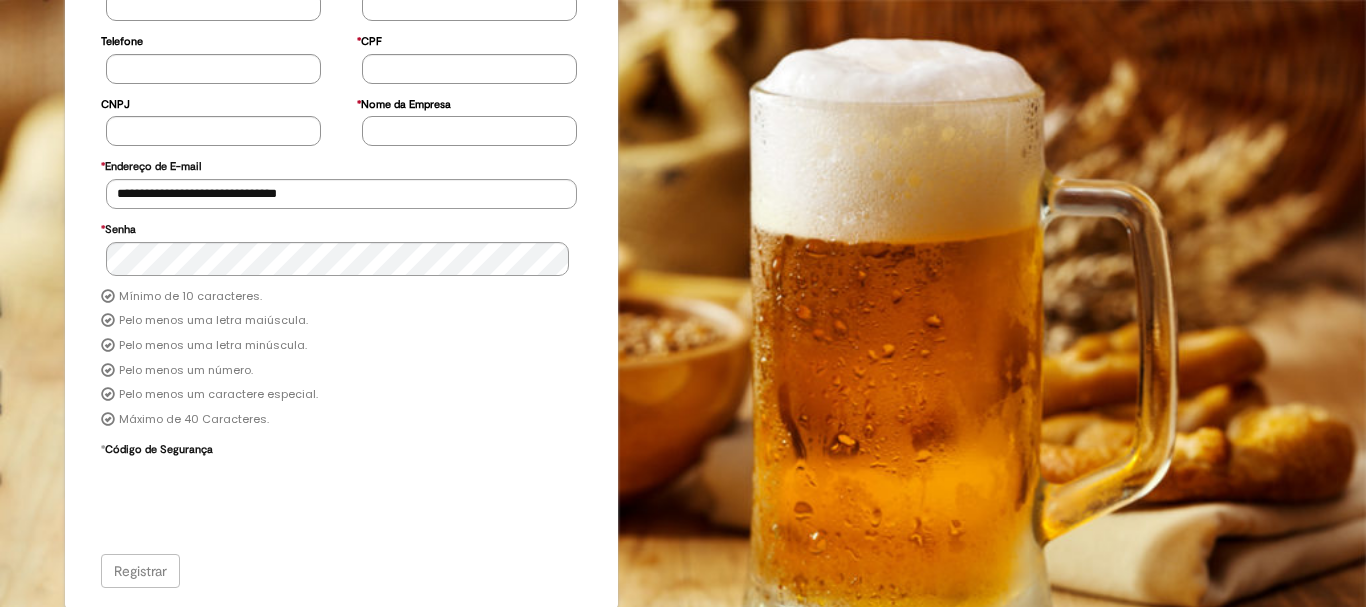 click on "Registrar" at bounding box center (342, 571) 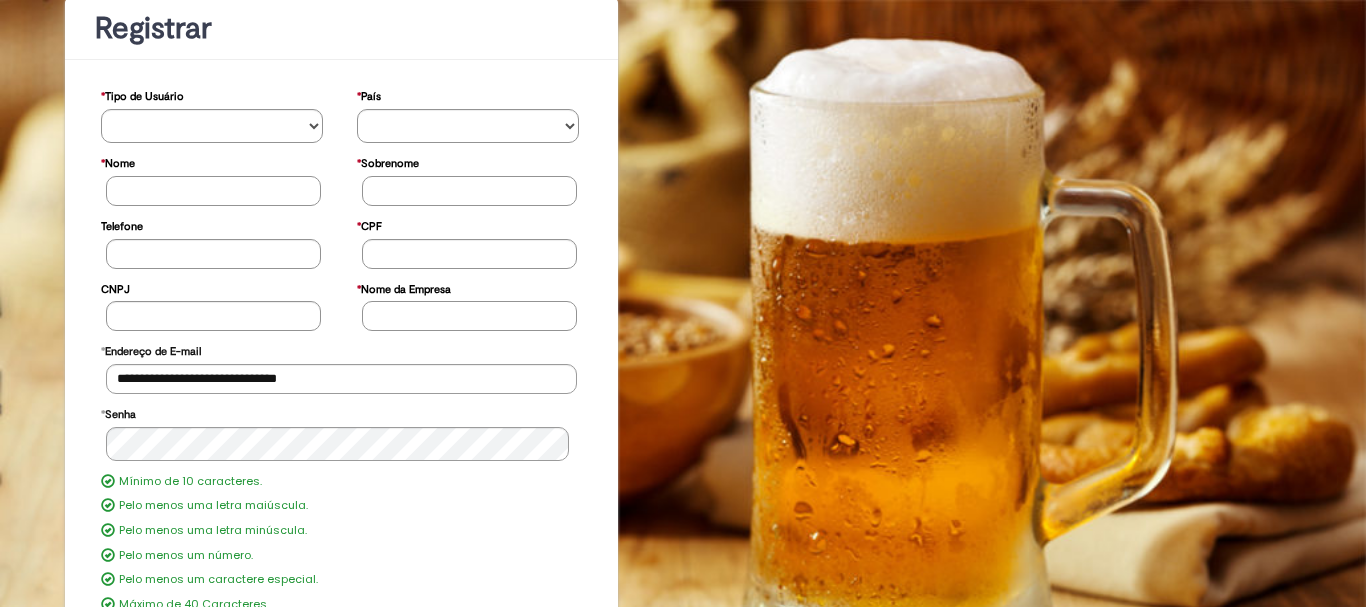 scroll, scrollTop: 0, scrollLeft: 0, axis: both 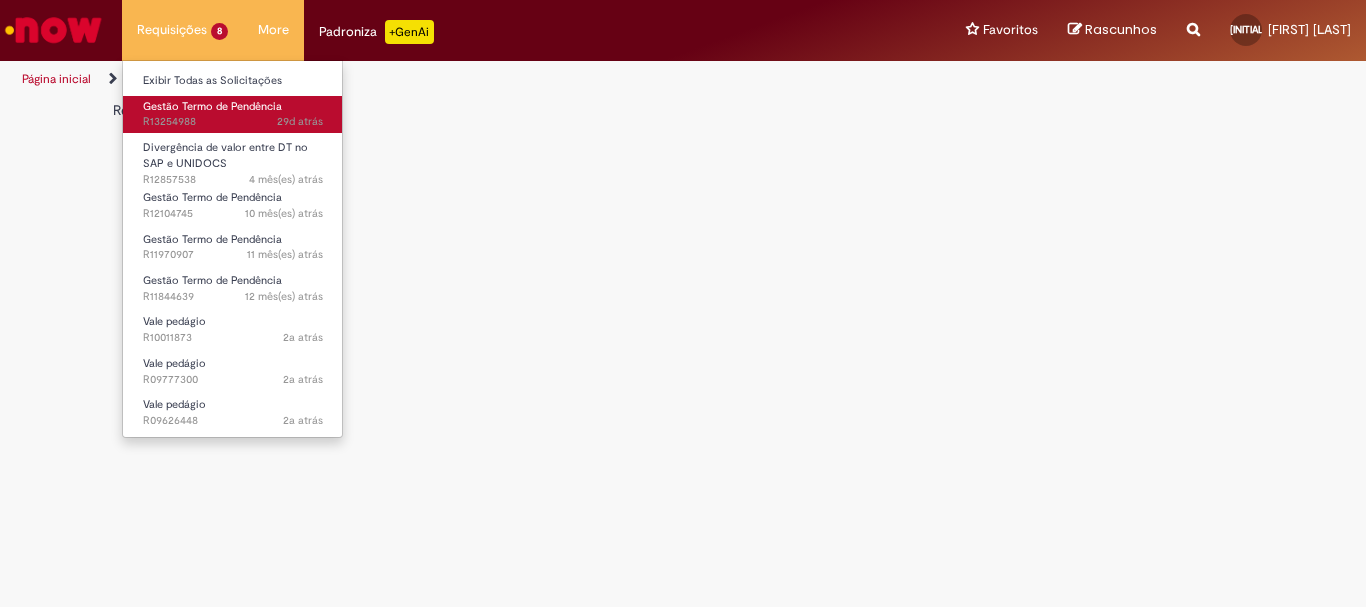 click on "Gestão Termo de Pendência" at bounding box center (212, 106) 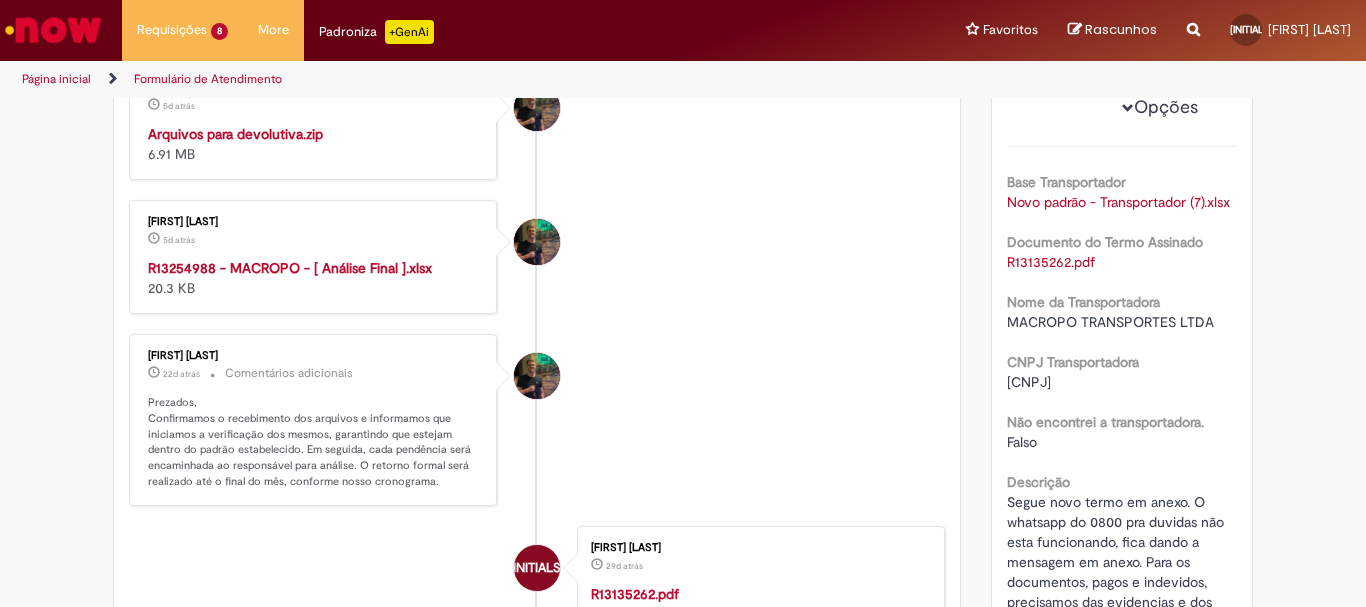 scroll, scrollTop: 300, scrollLeft: 0, axis: vertical 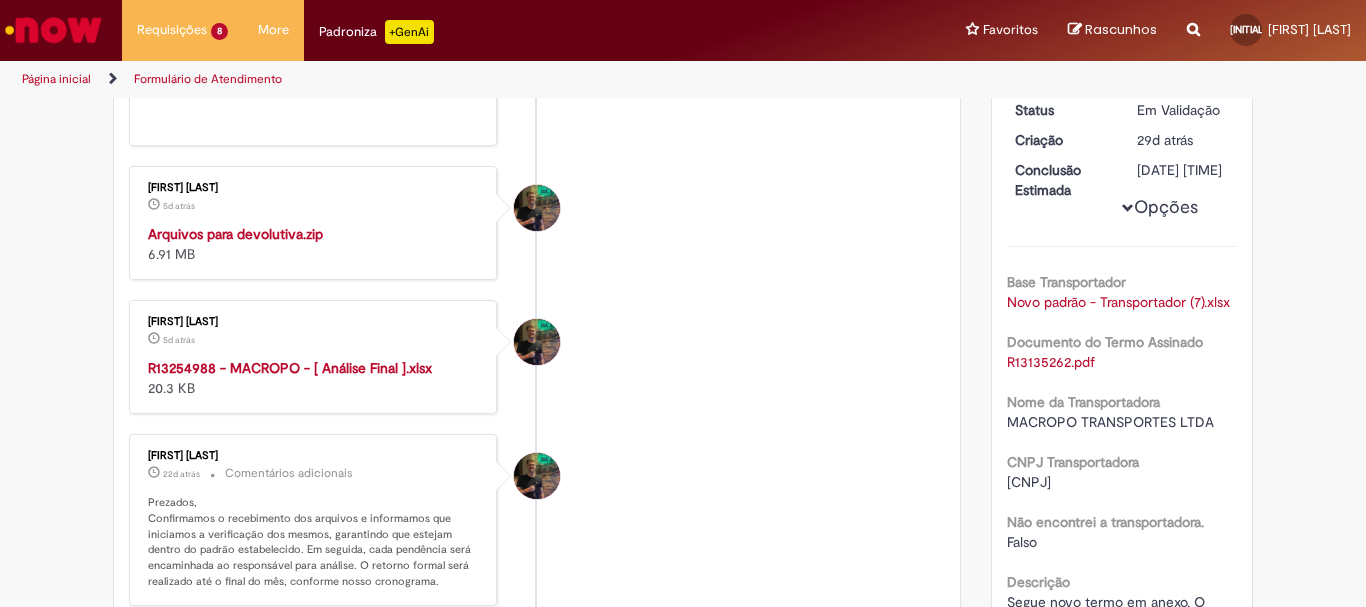 click on "R13254988 - MACROPO - [ Análise Final ].xlsx" at bounding box center [290, 368] 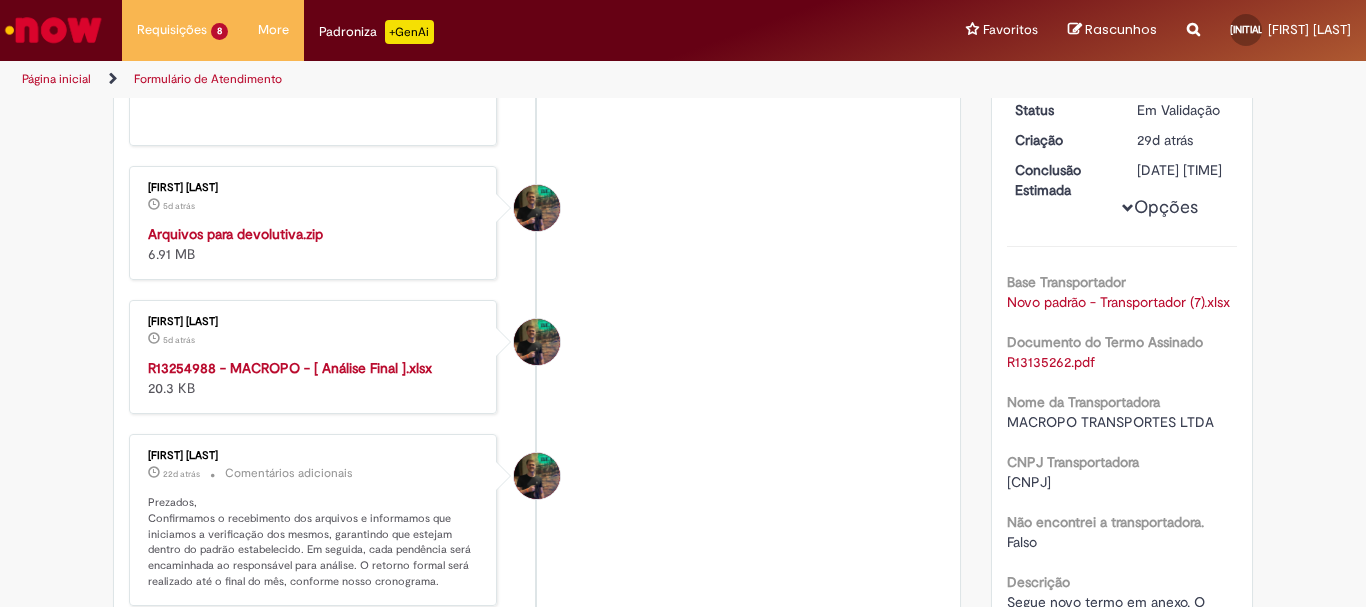 click on "Arquivos para devolutiva.zip" at bounding box center [235, 234] 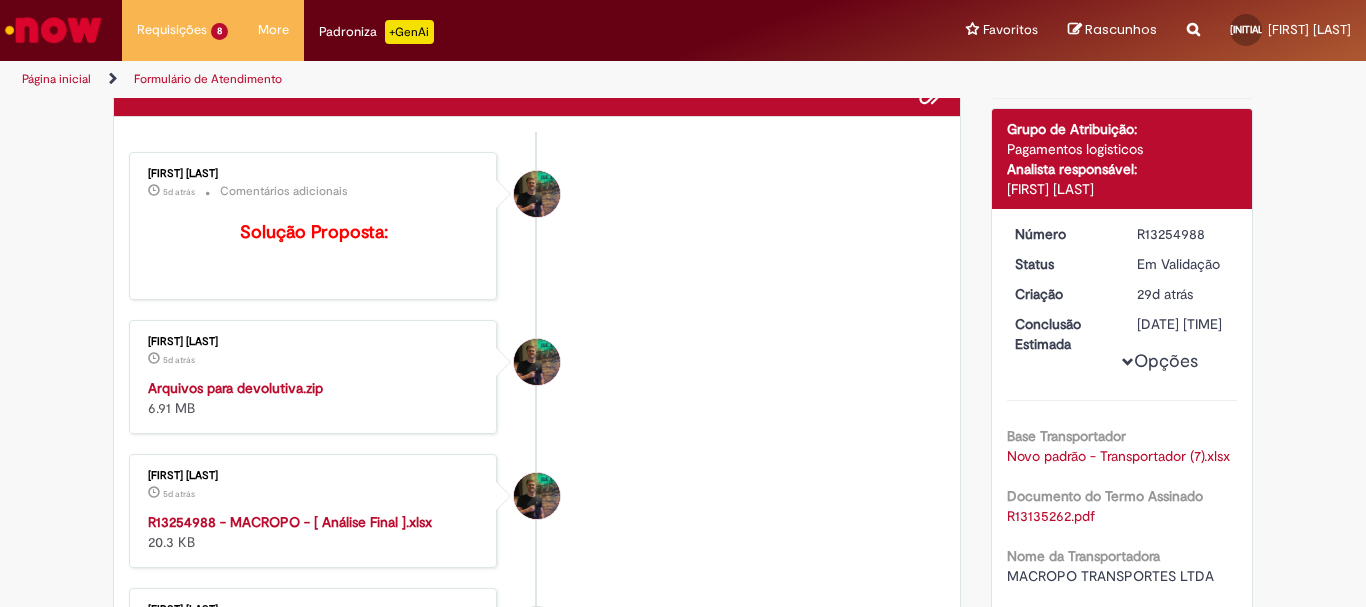 scroll, scrollTop: 0, scrollLeft: 0, axis: both 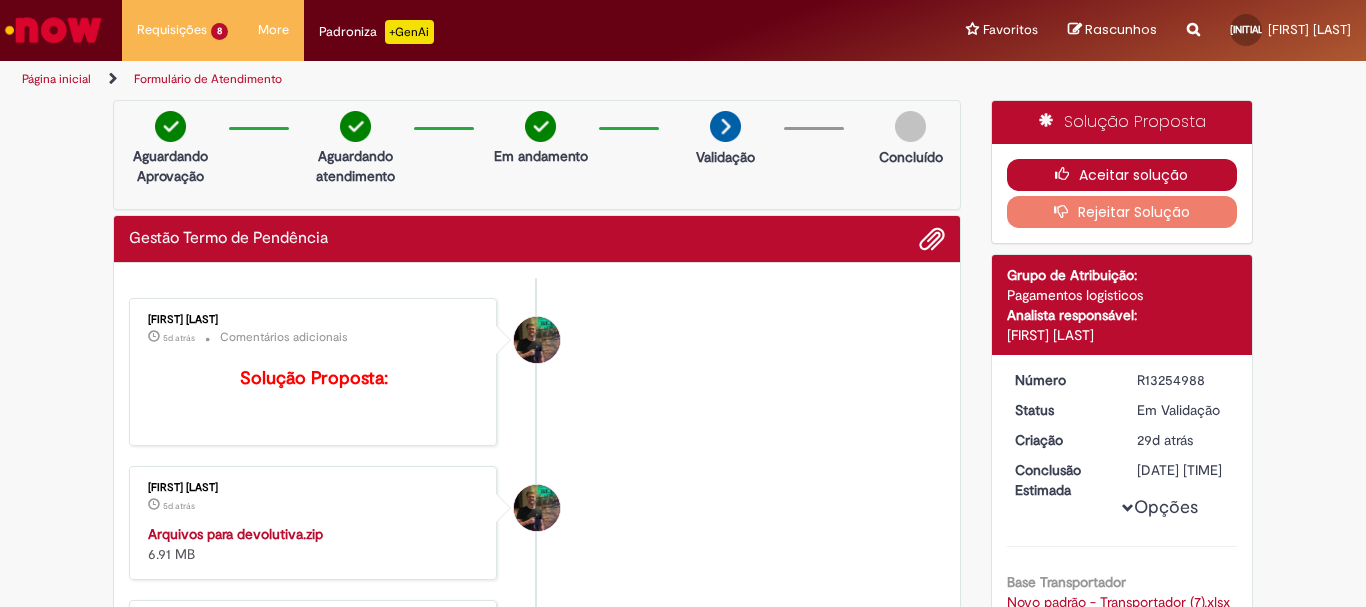 click on "Aceitar solução" at bounding box center (1122, 175) 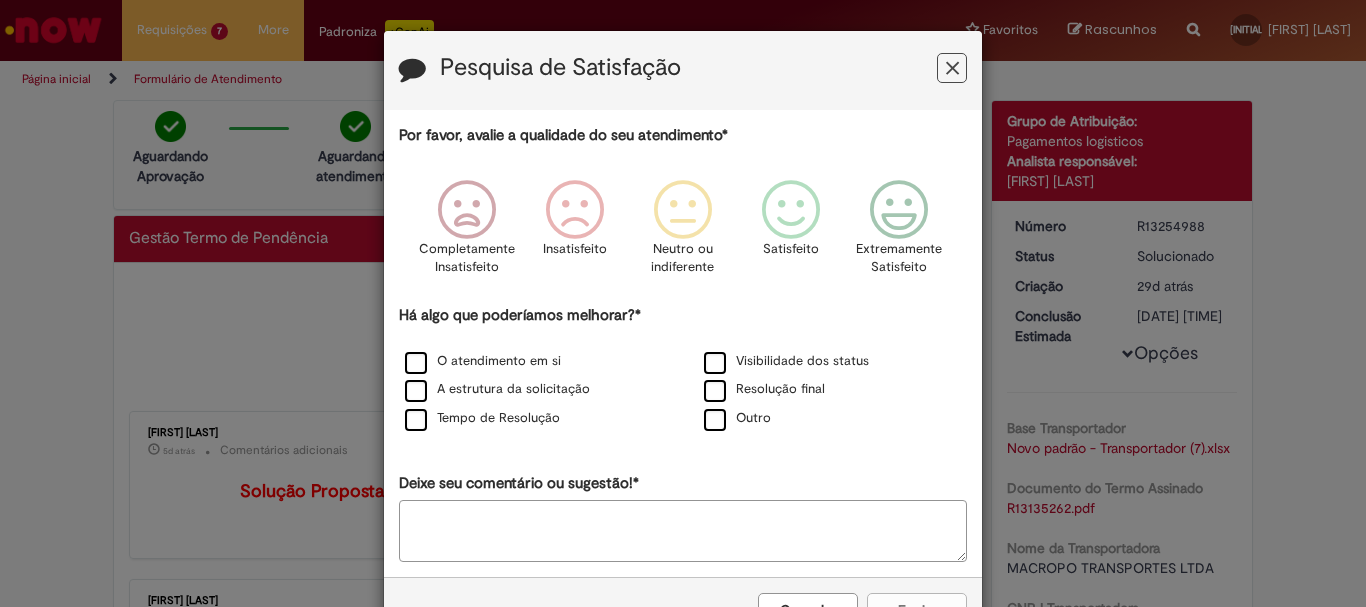 drag, startPoint x: 942, startPoint y: 69, endPoint x: 296, endPoint y: 144, distance: 650.3392 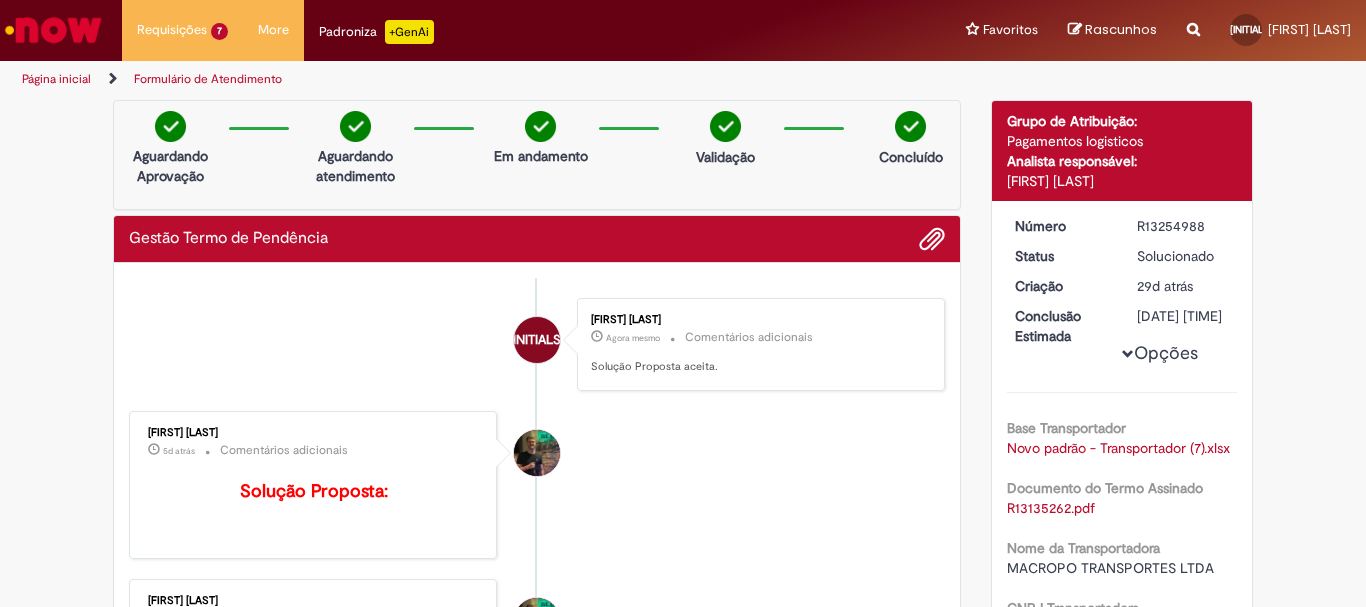 click at bounding box center [53, 30] 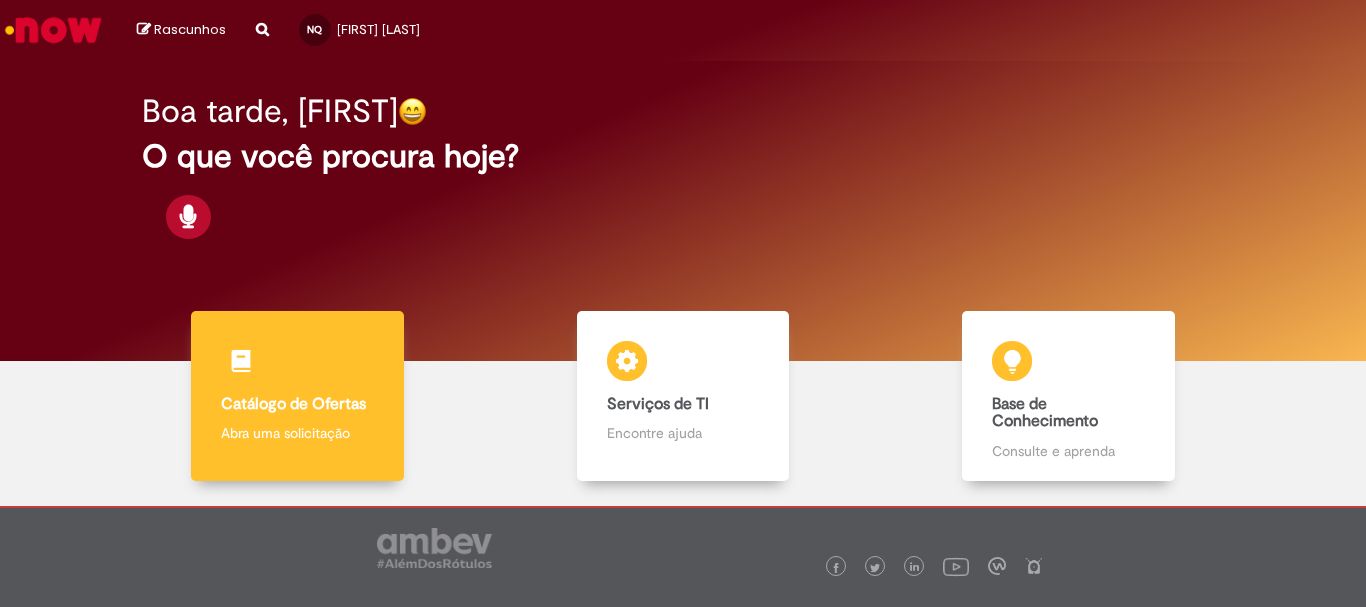 scroll, scrollTop: 0, scrollLeft: 0, axis: both 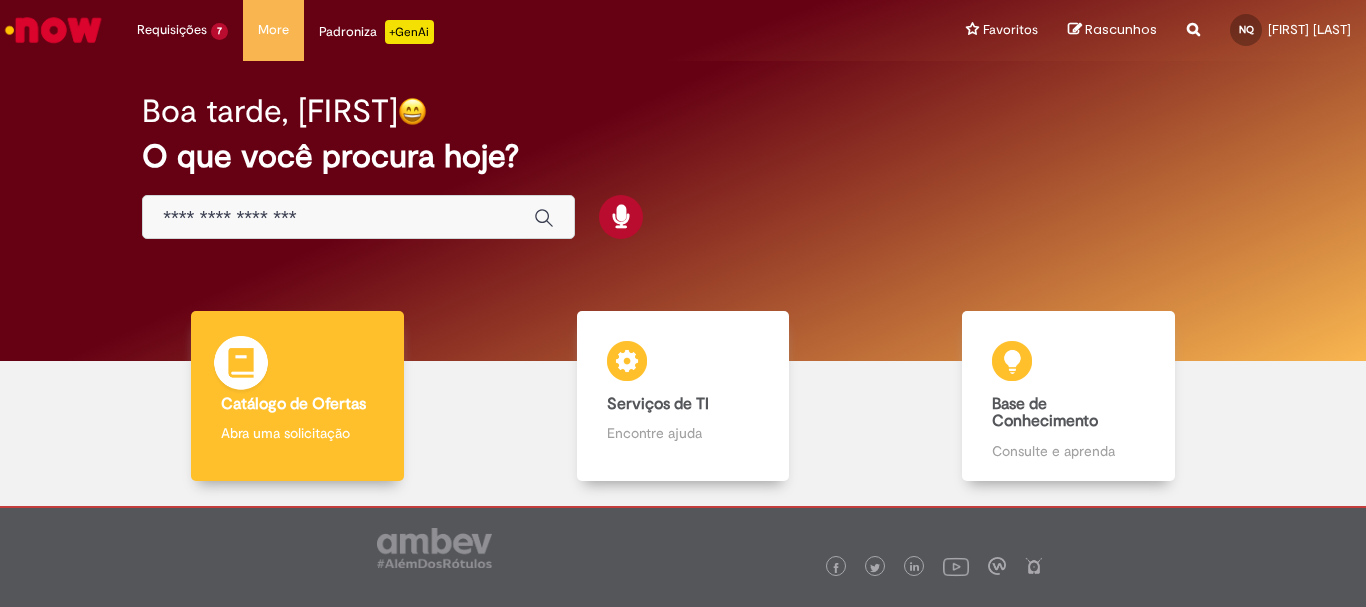 click on "Catálogo de Ofertas
Catálogo de Ofertas
Abra uma solicitação" at bounding box center [297, 396] 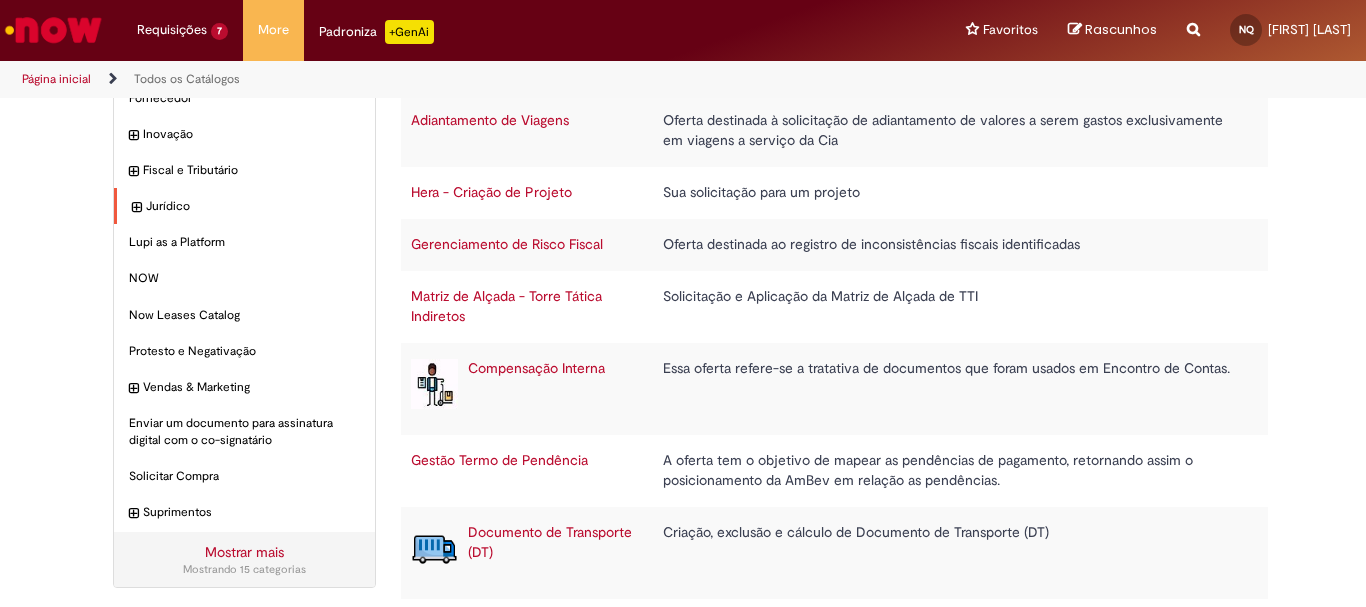 scroll, scrollTop: 200, scrollLeft: 0, axis: vertical 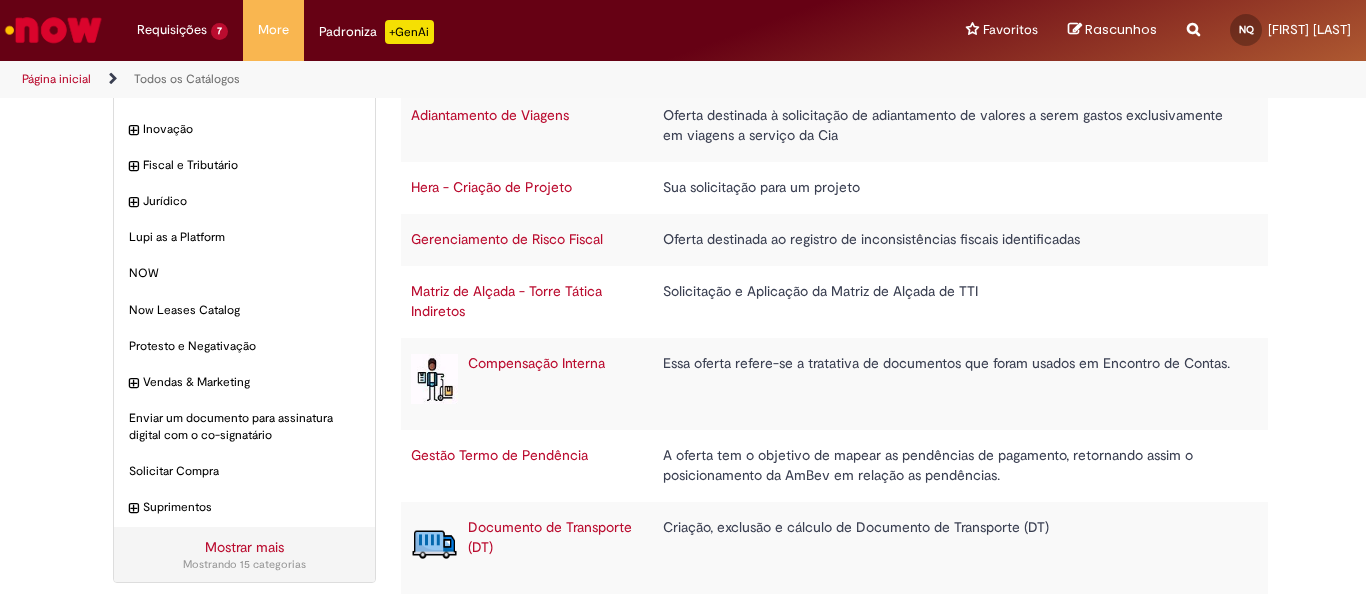 click on "Compensação Interna" at bounding box center [536, 363] 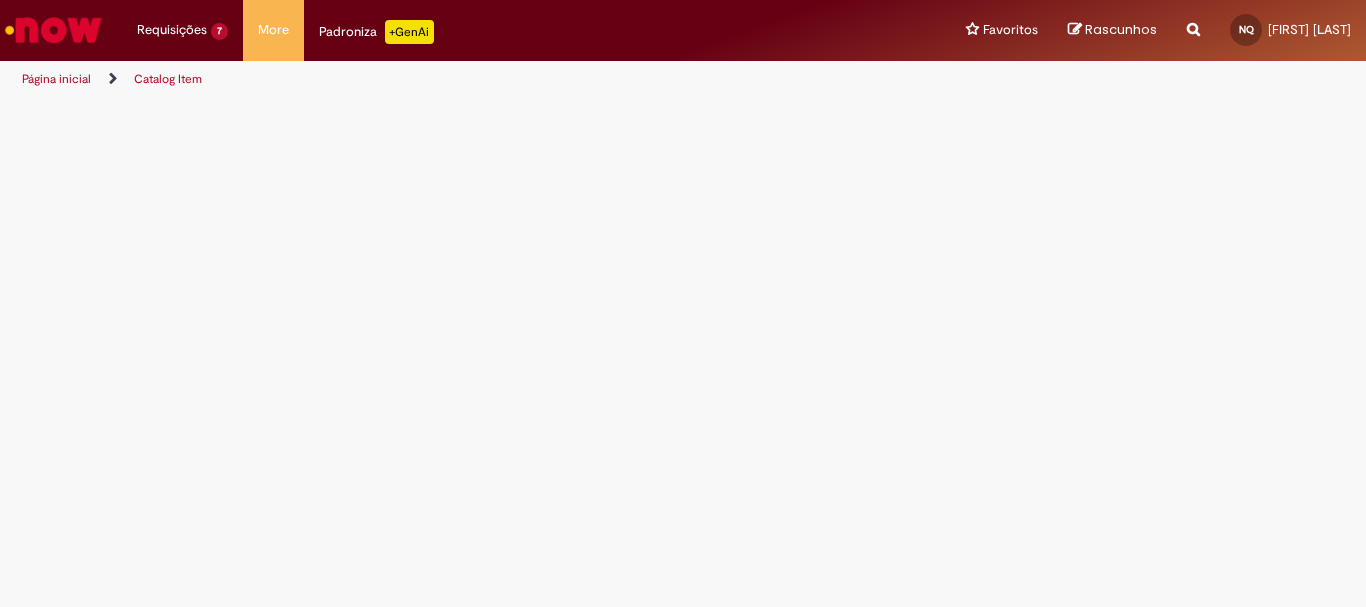 scroll, scrollTop: 0, scrollLeft: 0, axis: both 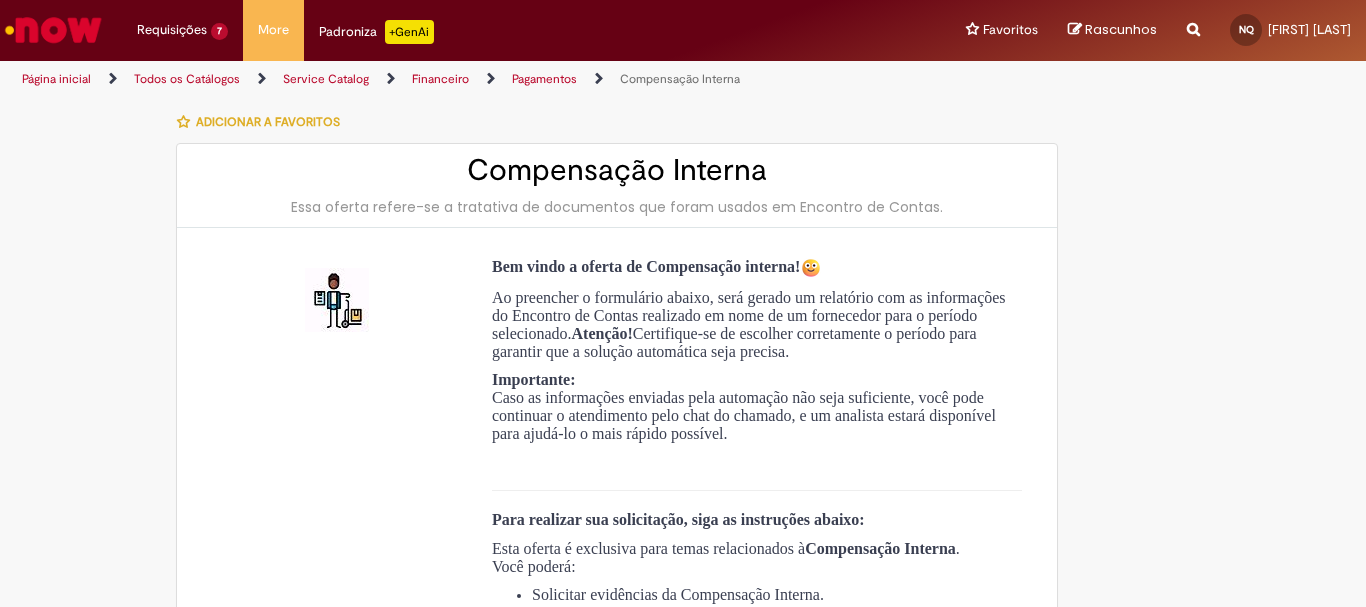 type on "**********" 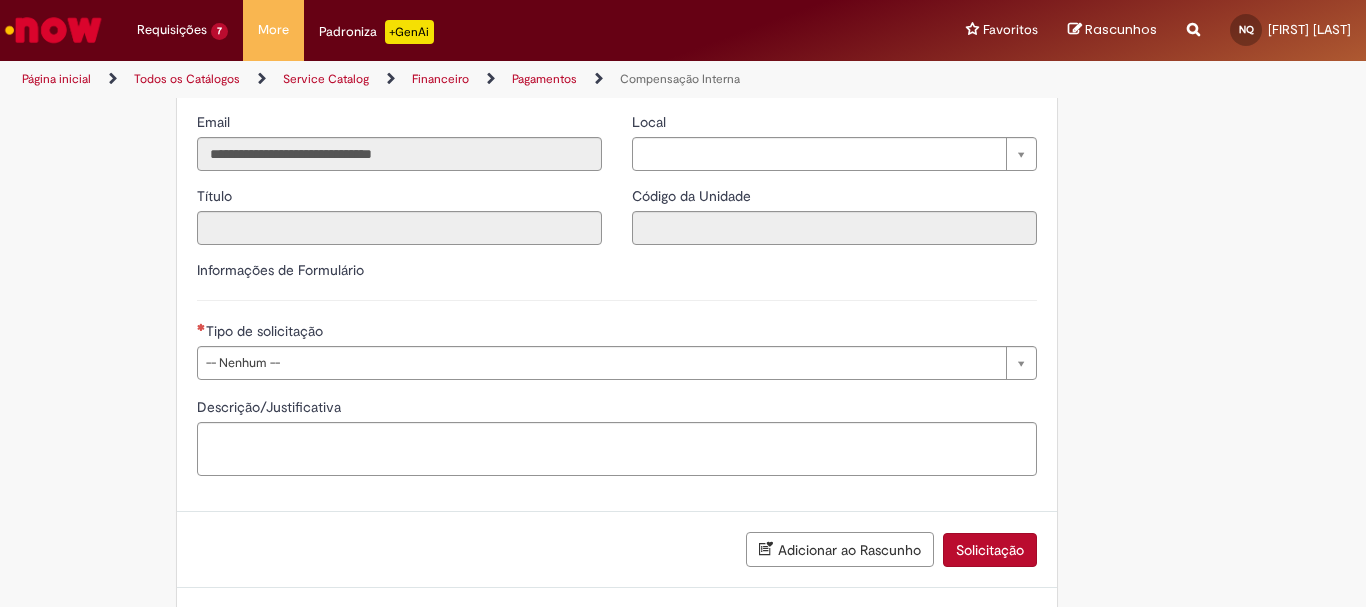 type on "**********" 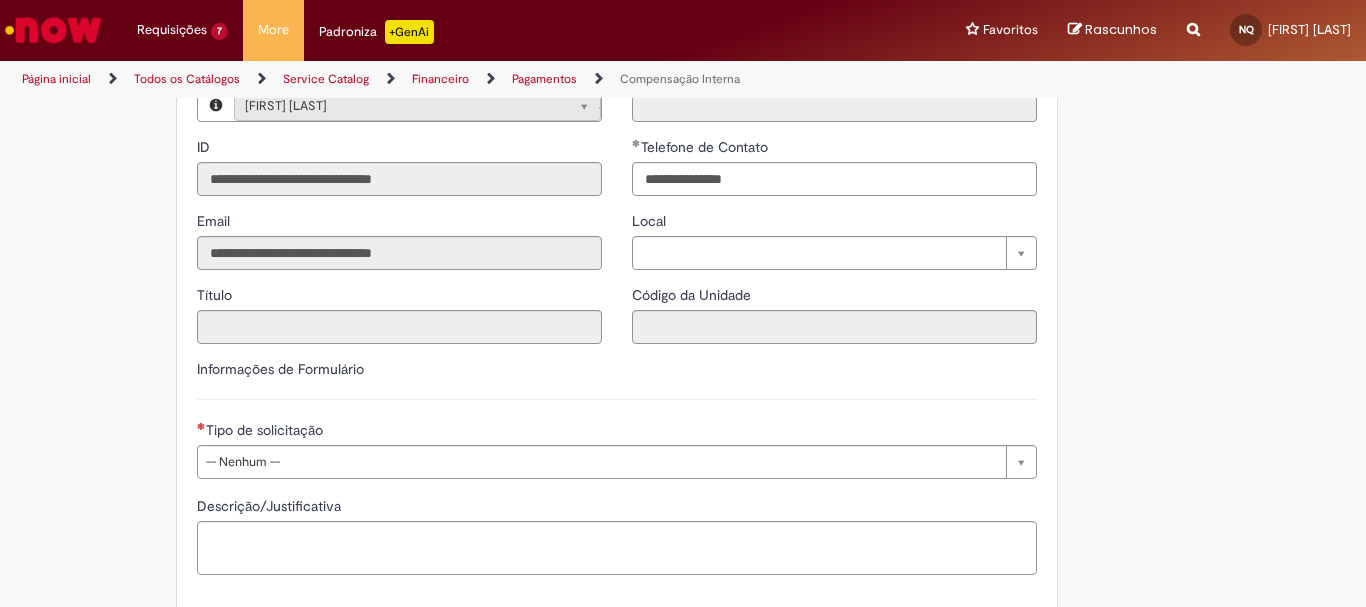 scroll, scrollTop: 836, scrollLeft: 0, axis: vertical 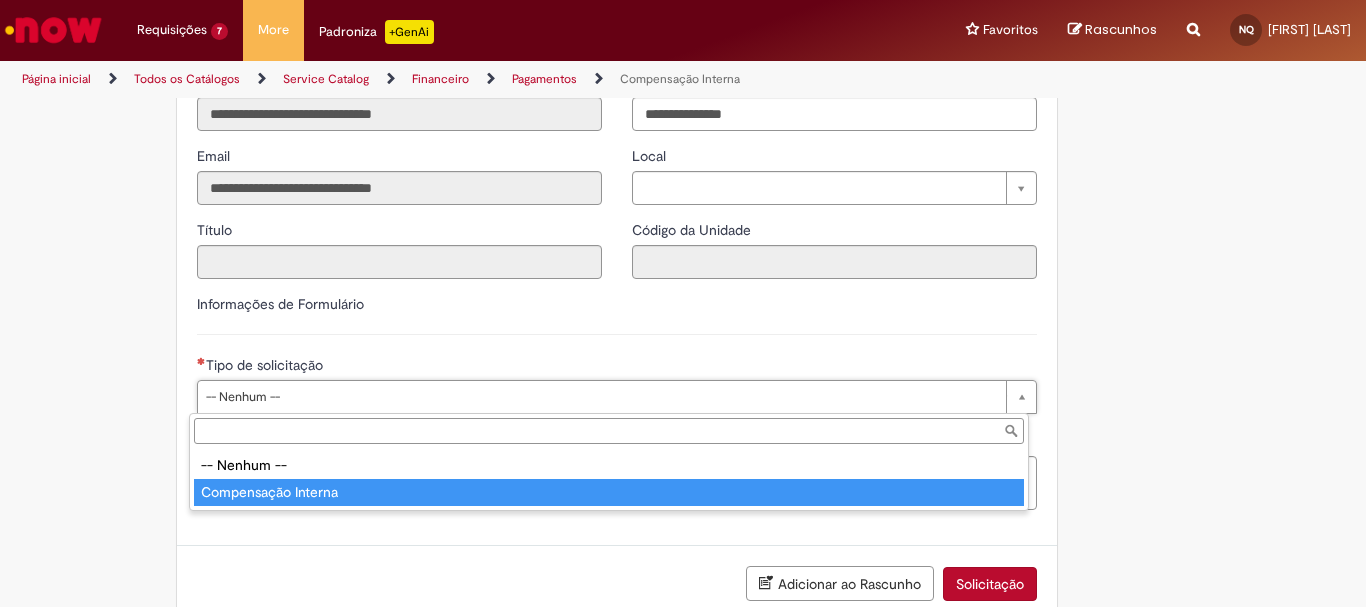 type on "**********" 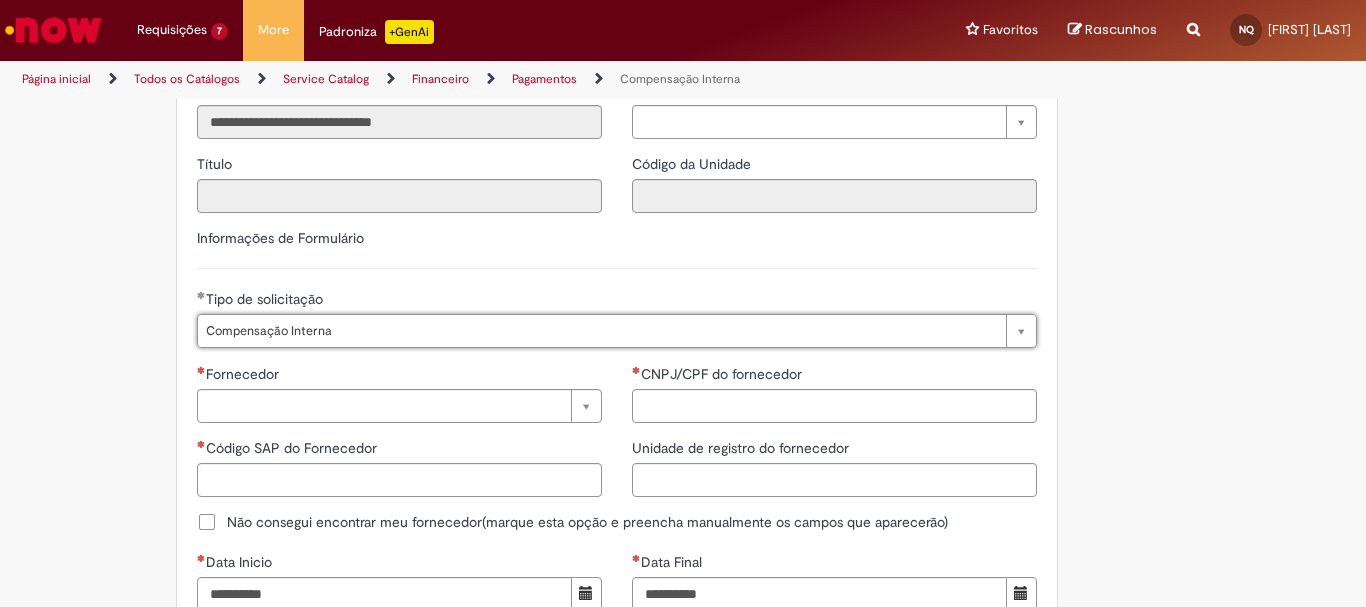 scroll, scrollTop: 1136, scrollLeft: 0, axis: vertical 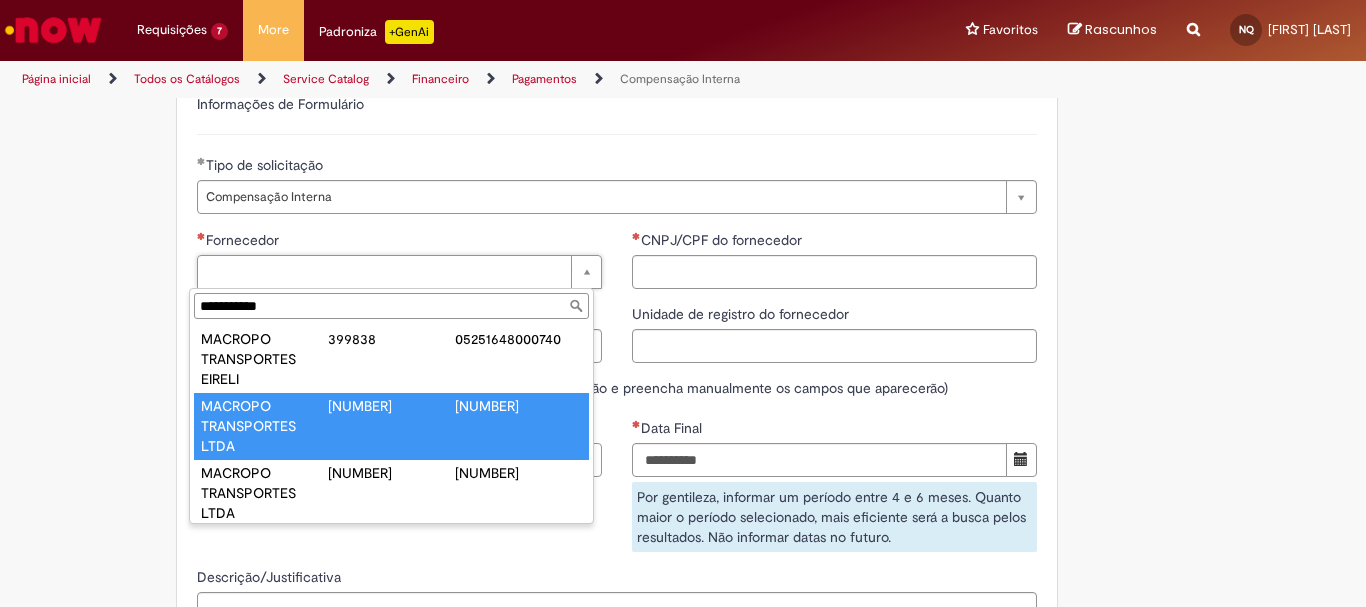 type on "**********" 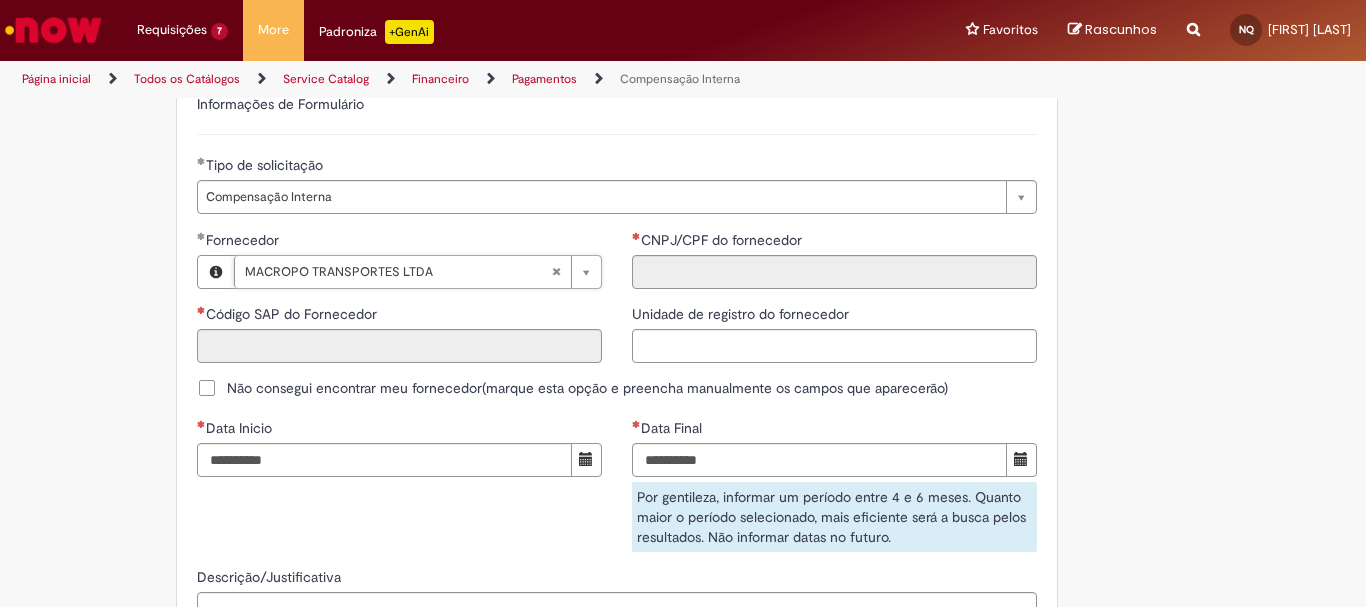 type on "******" 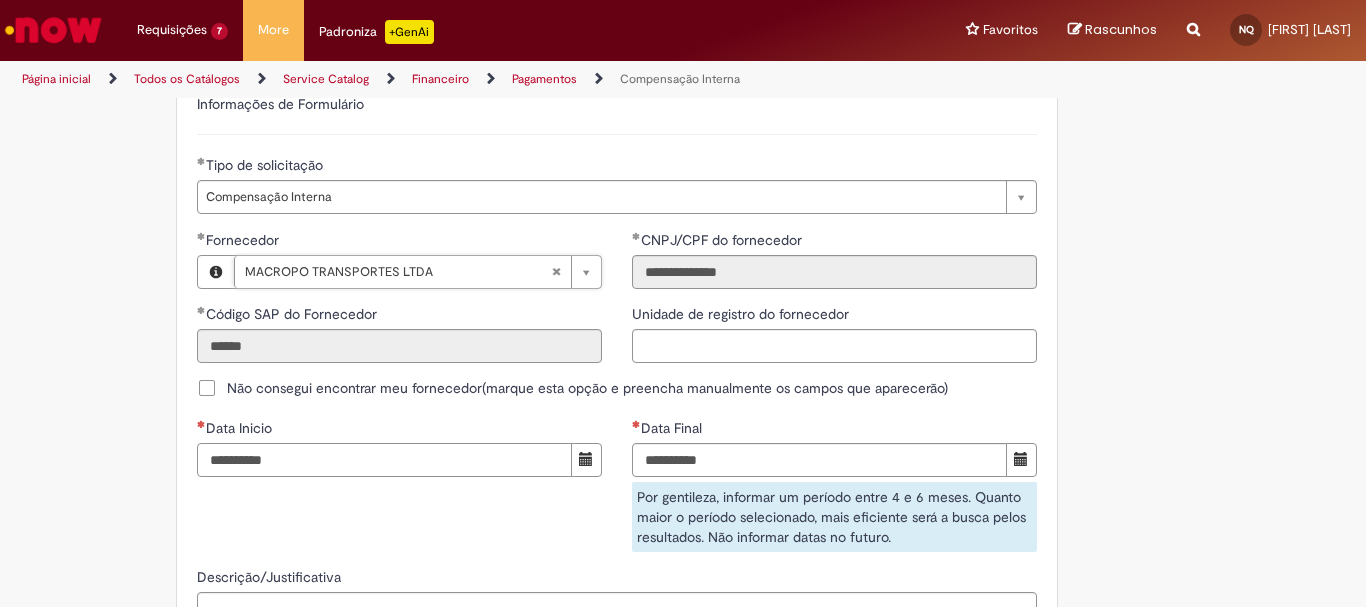 click on "Data Inicio" at bounding box center [384, 460] 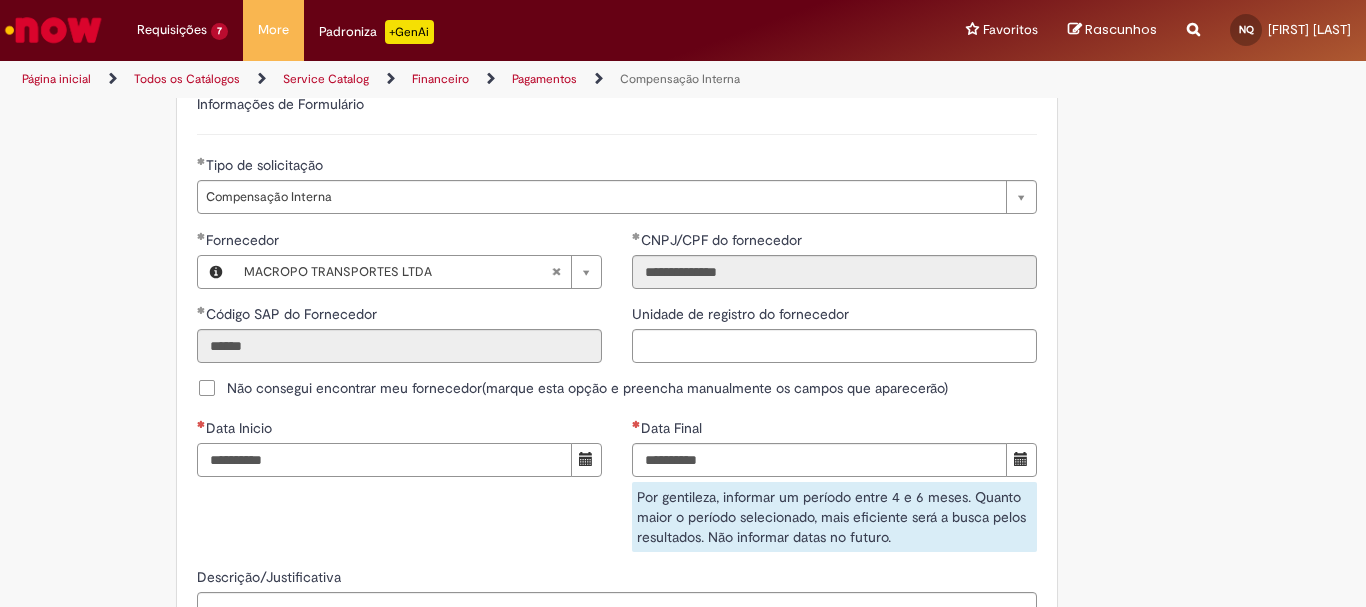 type on "**********" 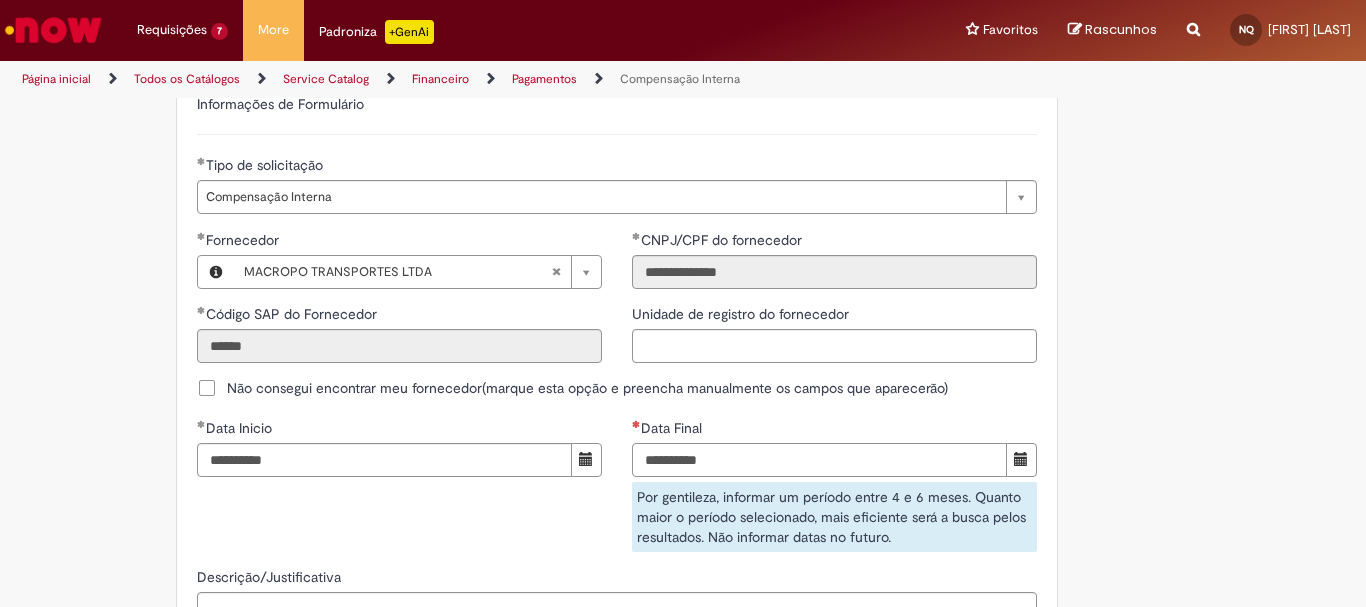 click on "Data Final" at bounding box center (819, 460) 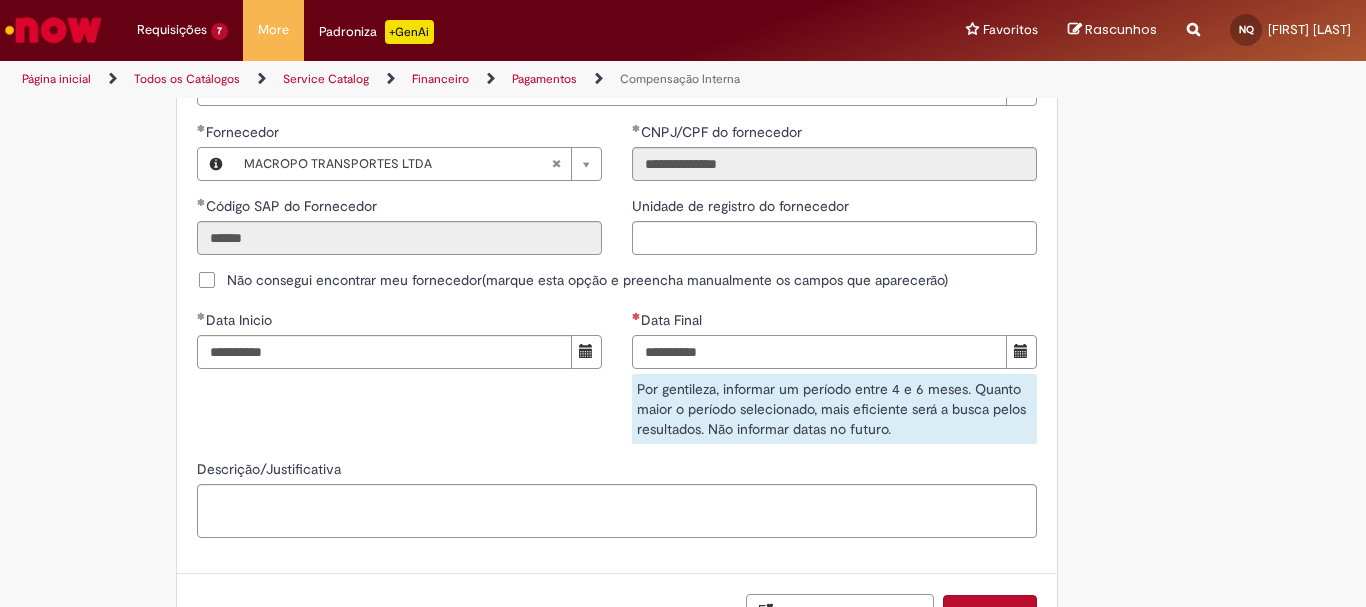 scroll, scrollTop: 1336, scrollLeft: 0, axis: vertical 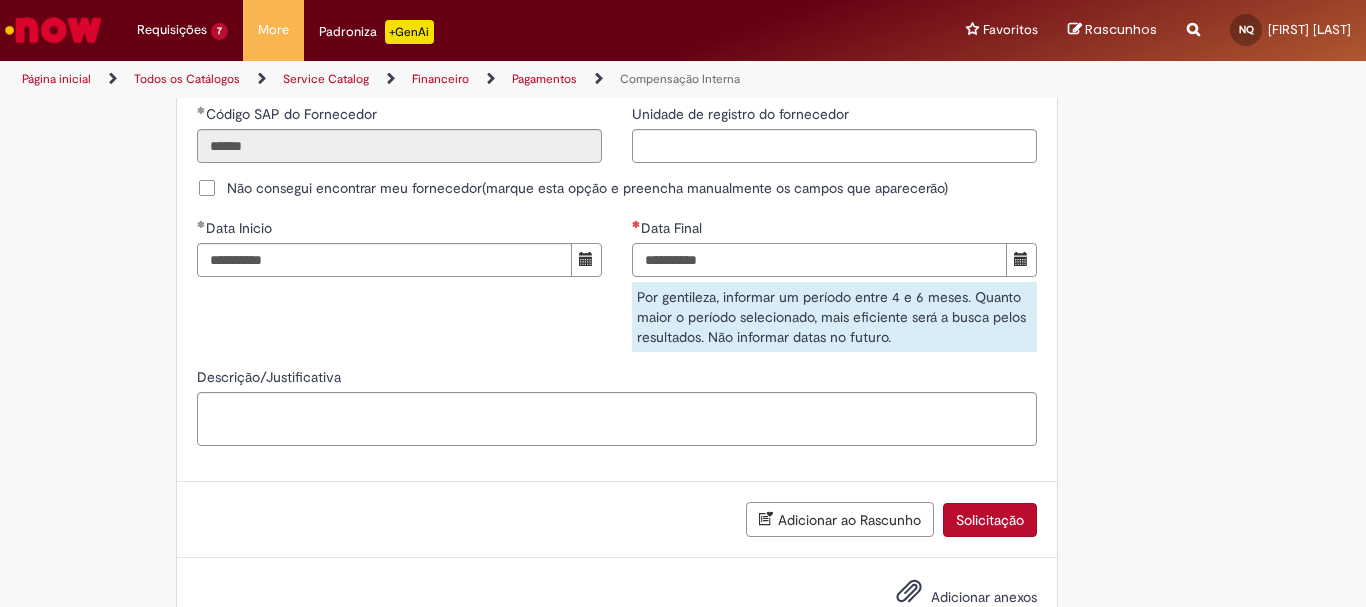 type on "**********" 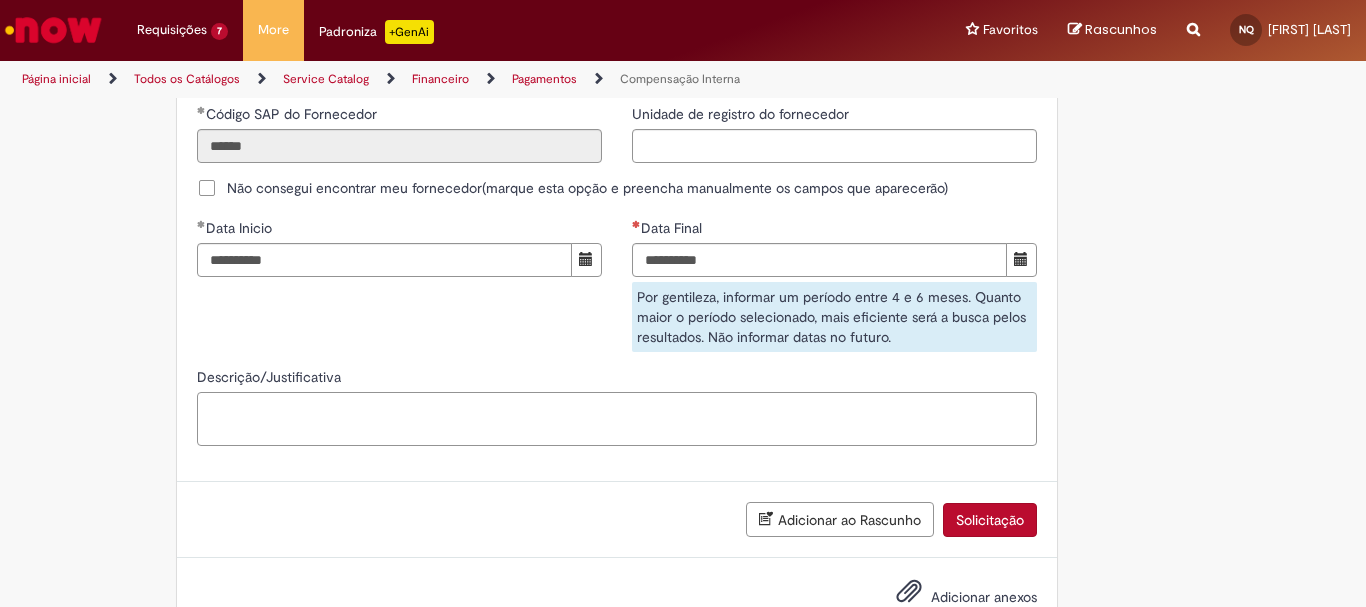 click on "Descrição/Justificativa" at bounding box center [617, 414] 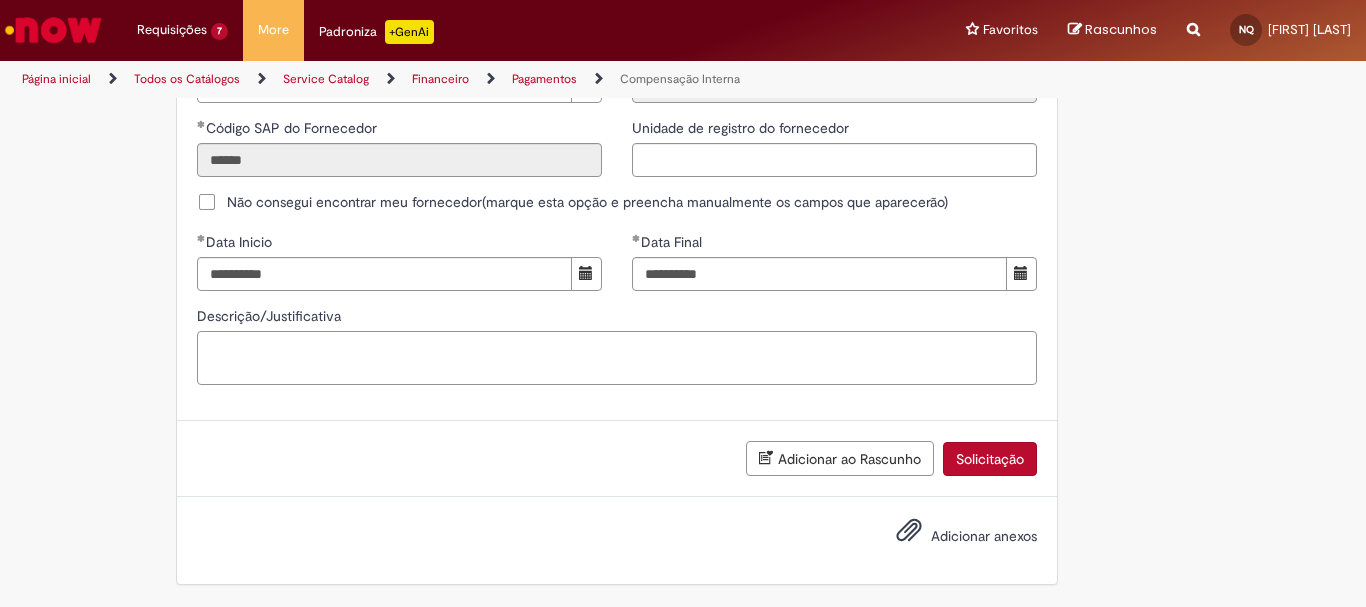 scroll, scrollTop: 1324, scrollLeft: 0, axis: vertical 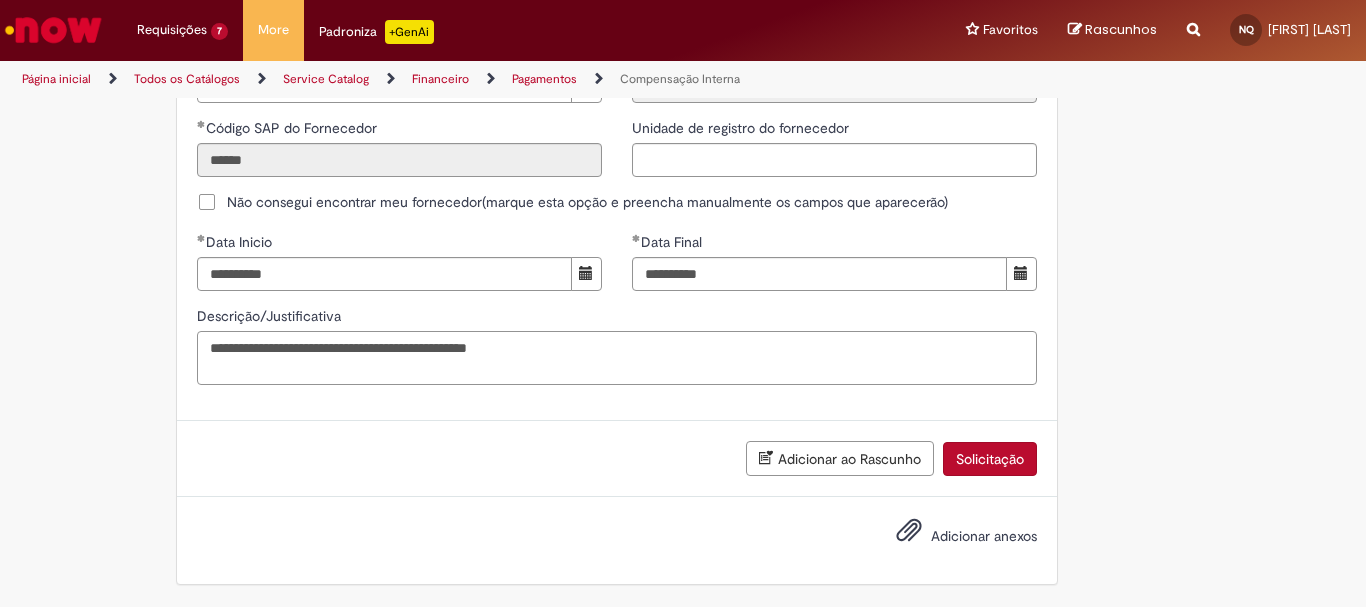 paste on "**********" 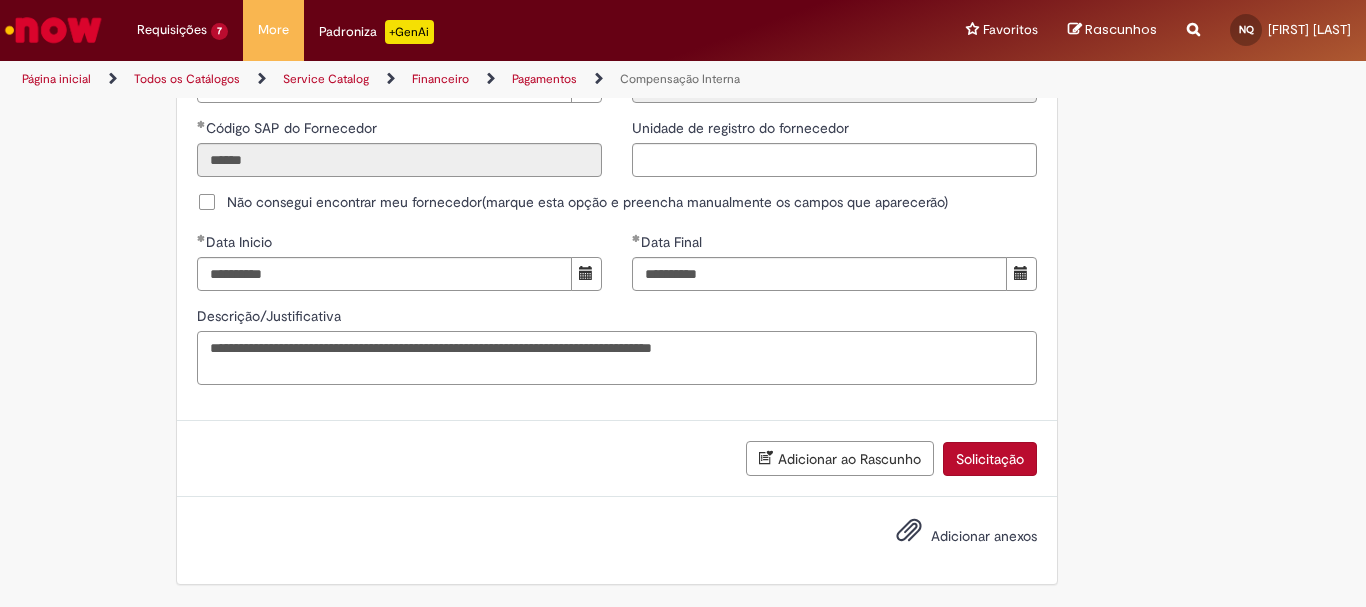 drag, startPoint x: 407, startPoint y: 350, endPoint x: 526, endPoint y: 350, distance: 119 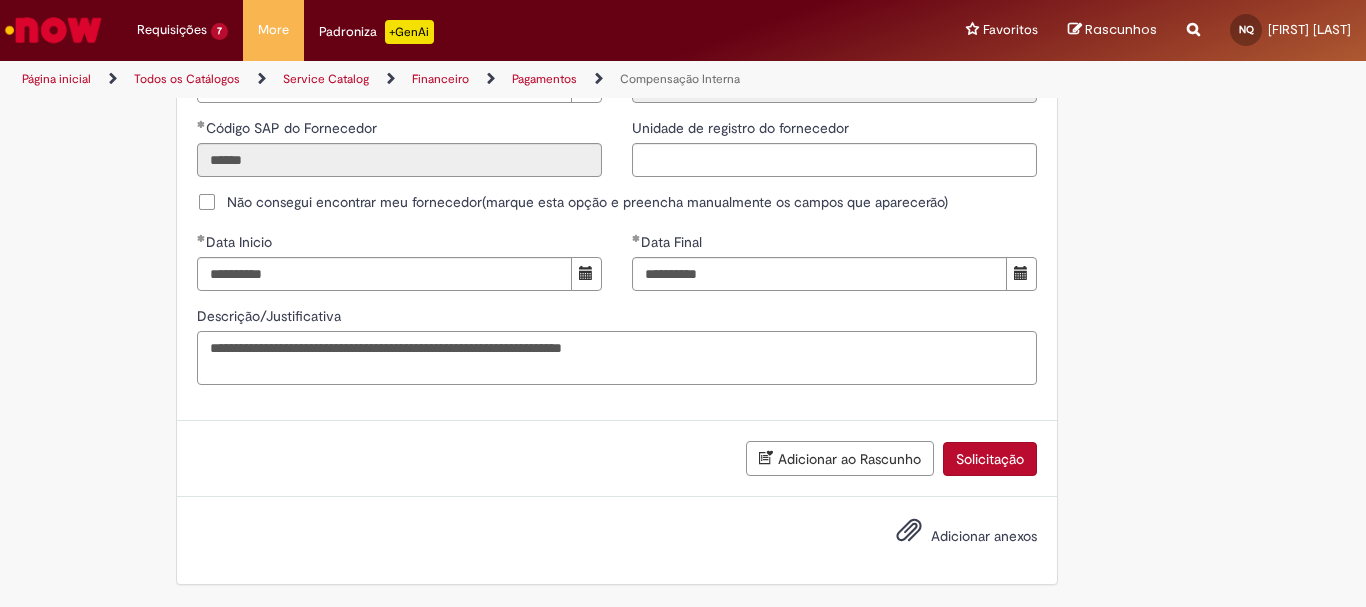 click on "**********" at bounding box center [617, 358] 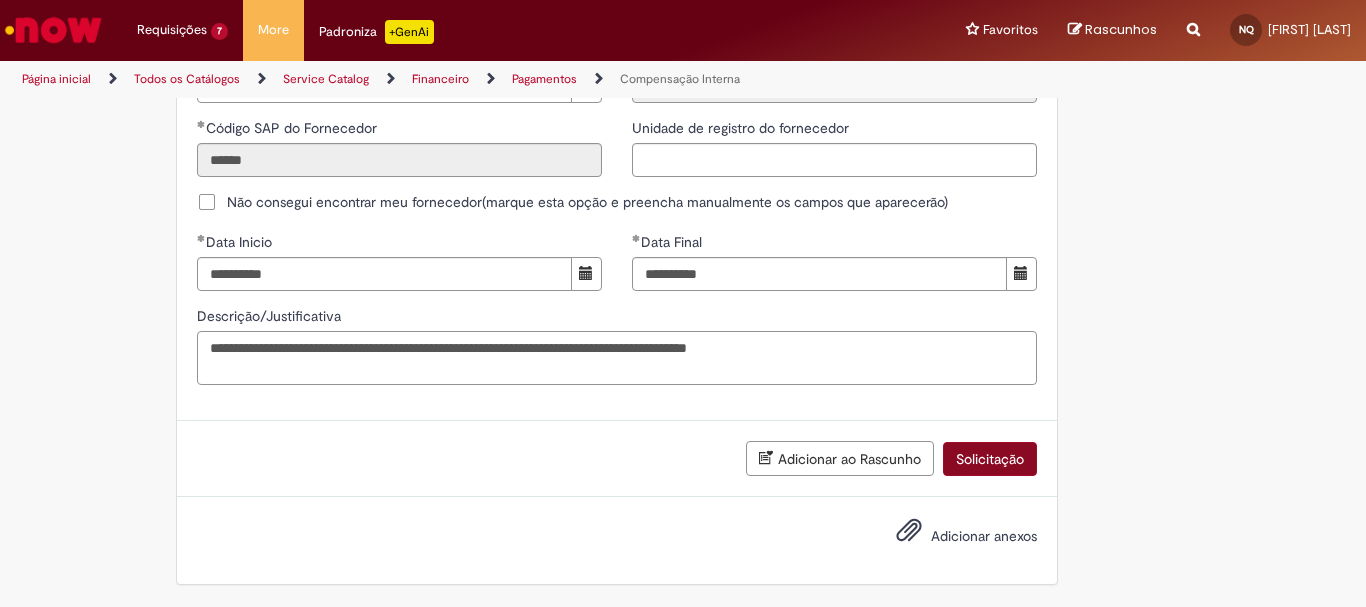 type on "**********" 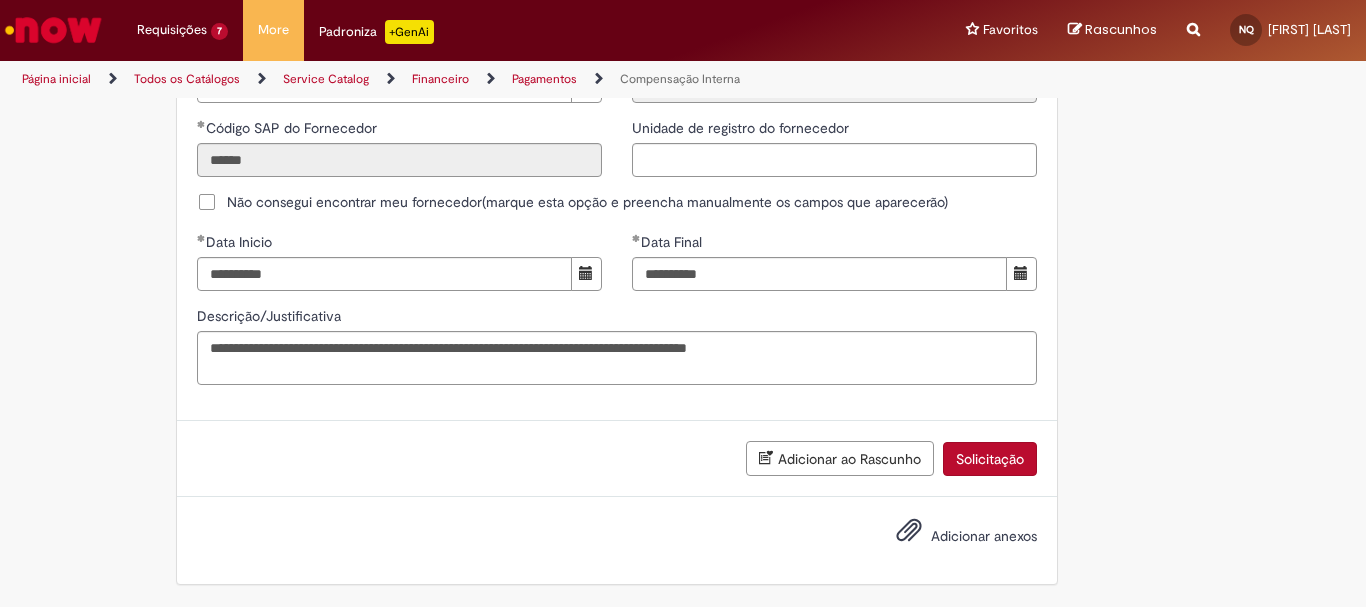 click on "Solicitação" at bounding box center (990, 459) 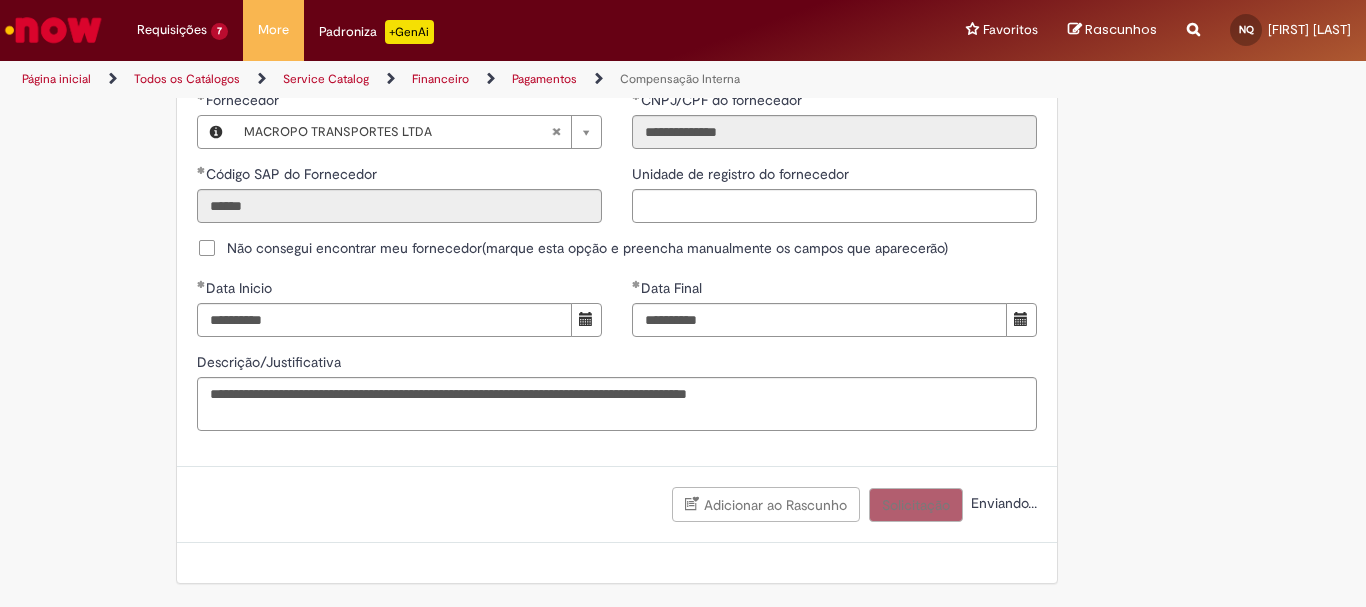 scroll, scrollTop: 1278, scrollLeft: 0, axis: vertical 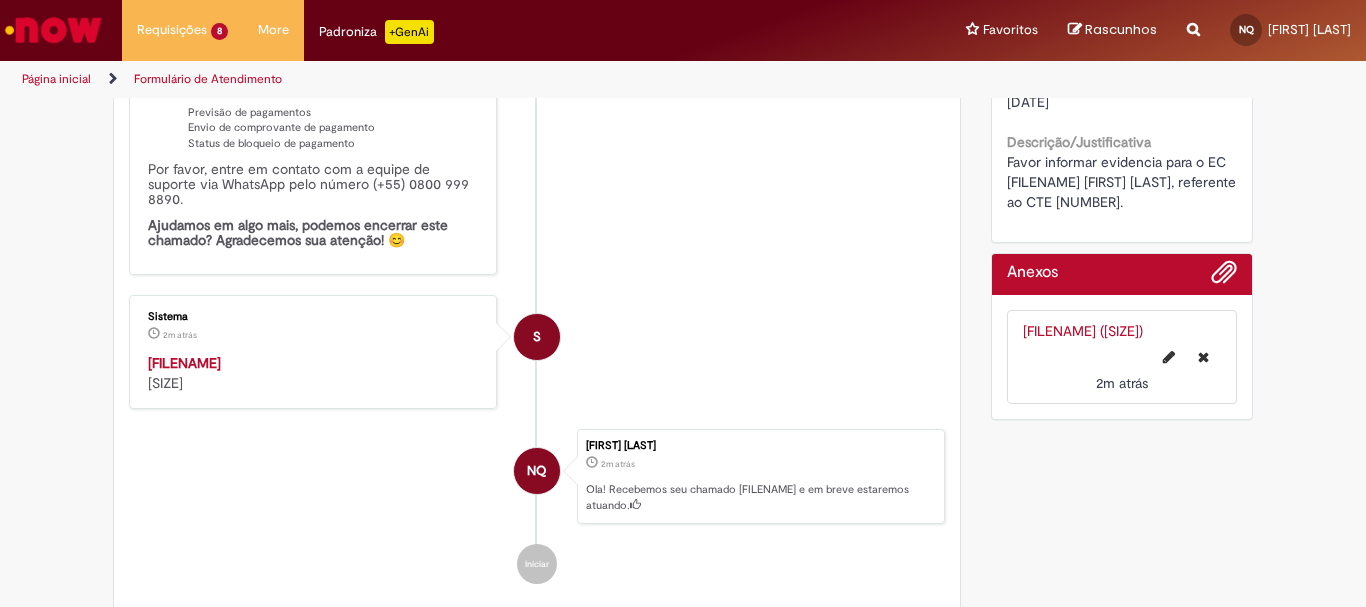 click on "[FILENAME]" at bounding box center [184, 363] 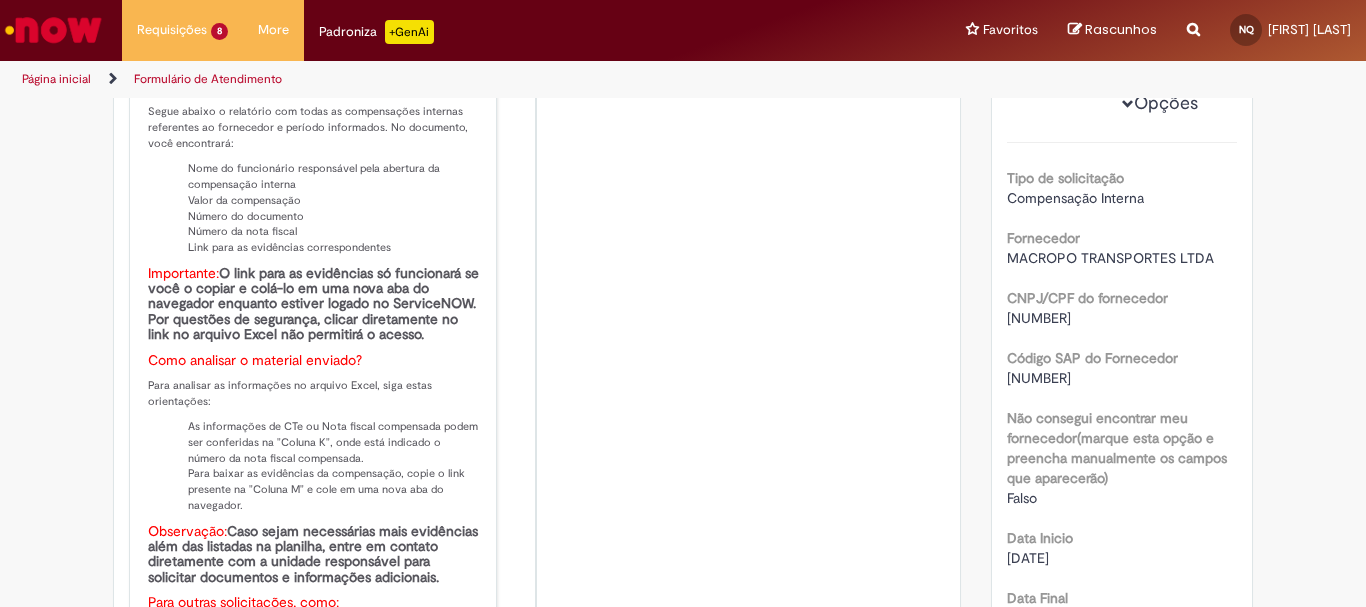 scroll, scrollTop: 0, scrollLeft: 0, axis: both 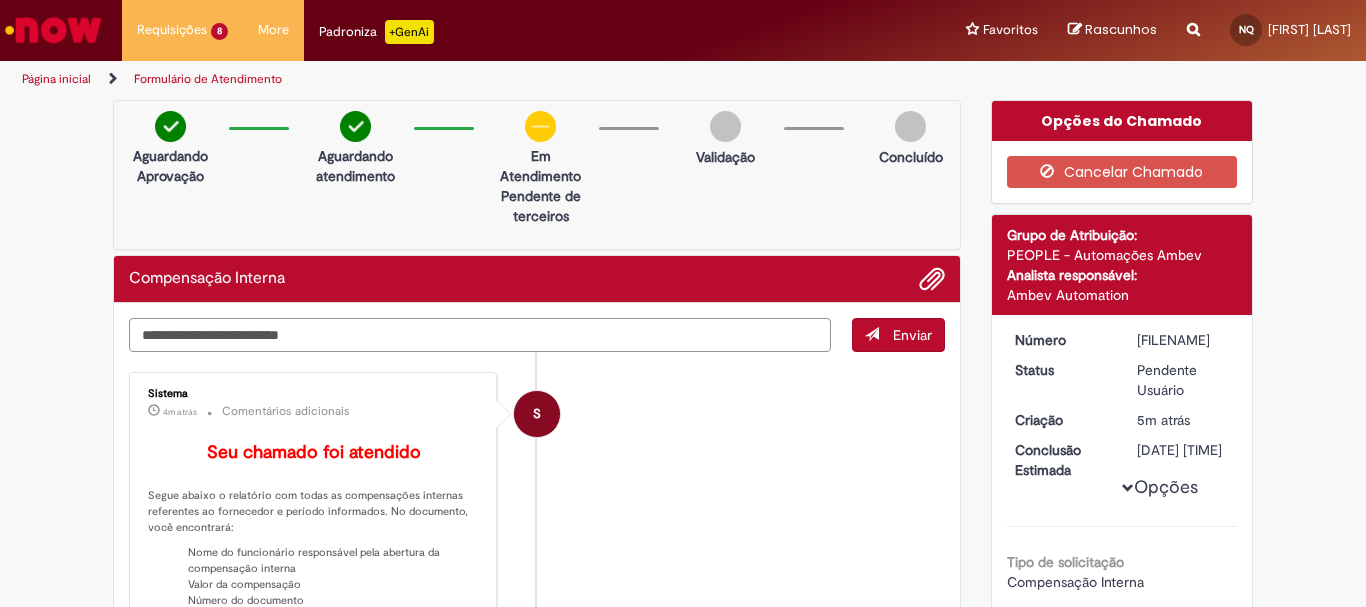 click at bounding box center (480, 335) 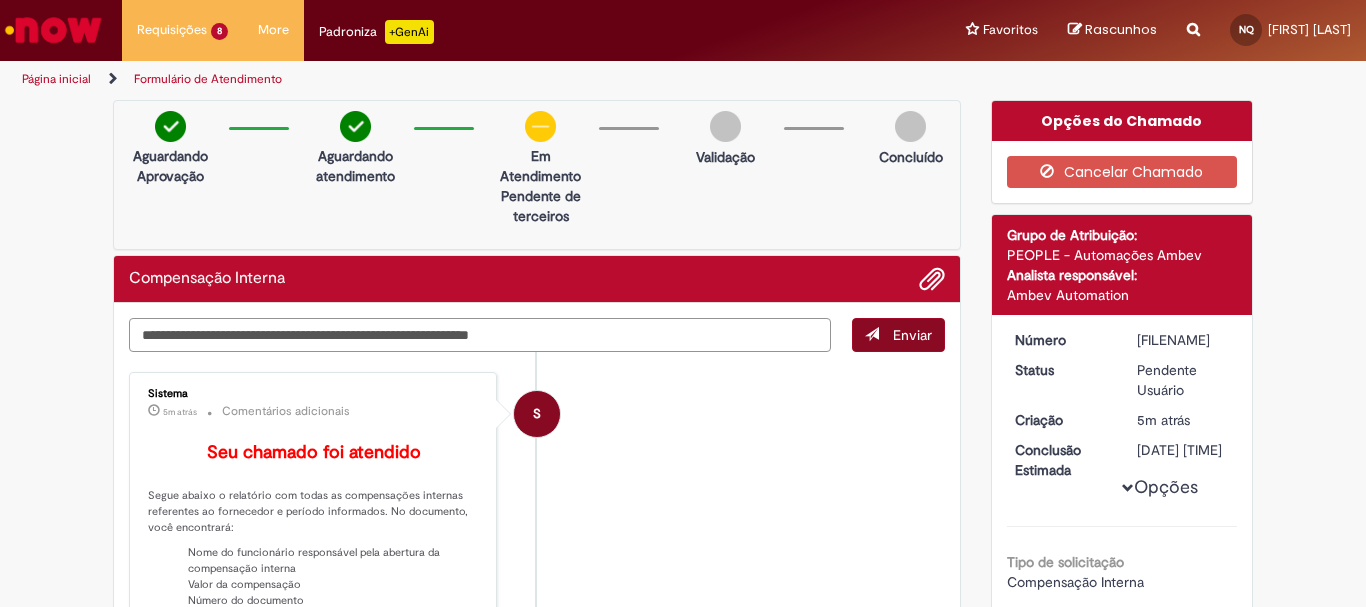 type on "**********" 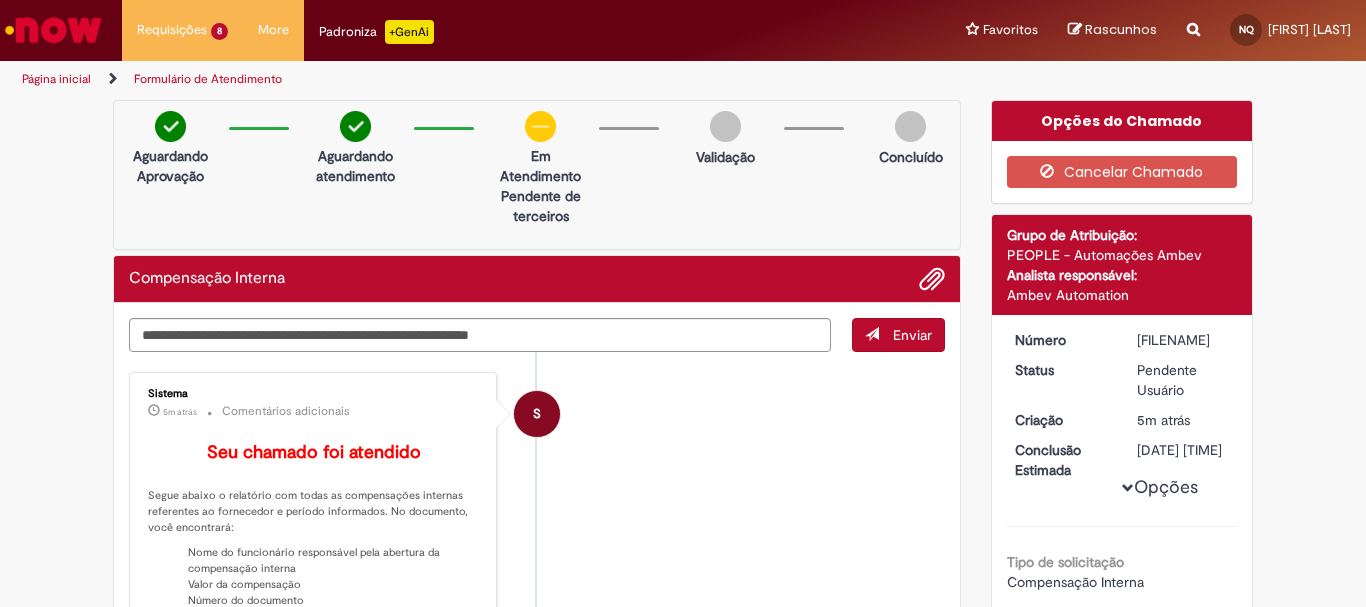 click on "Enviar" at bounding box center (912, 335) 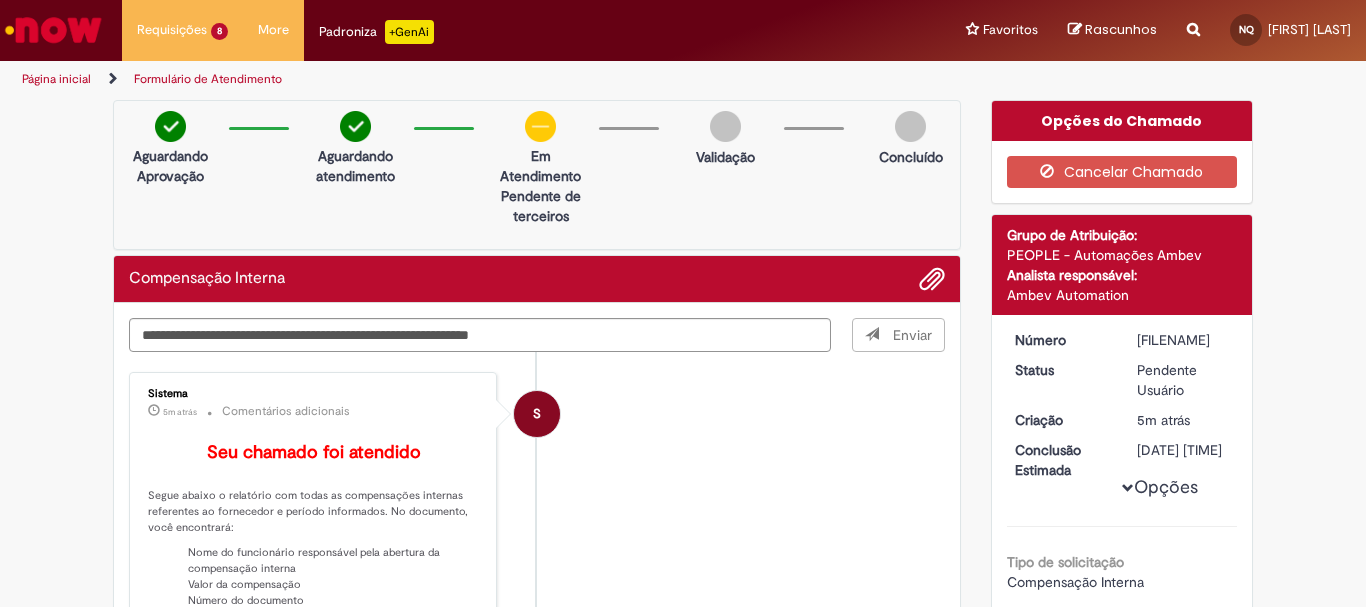 type 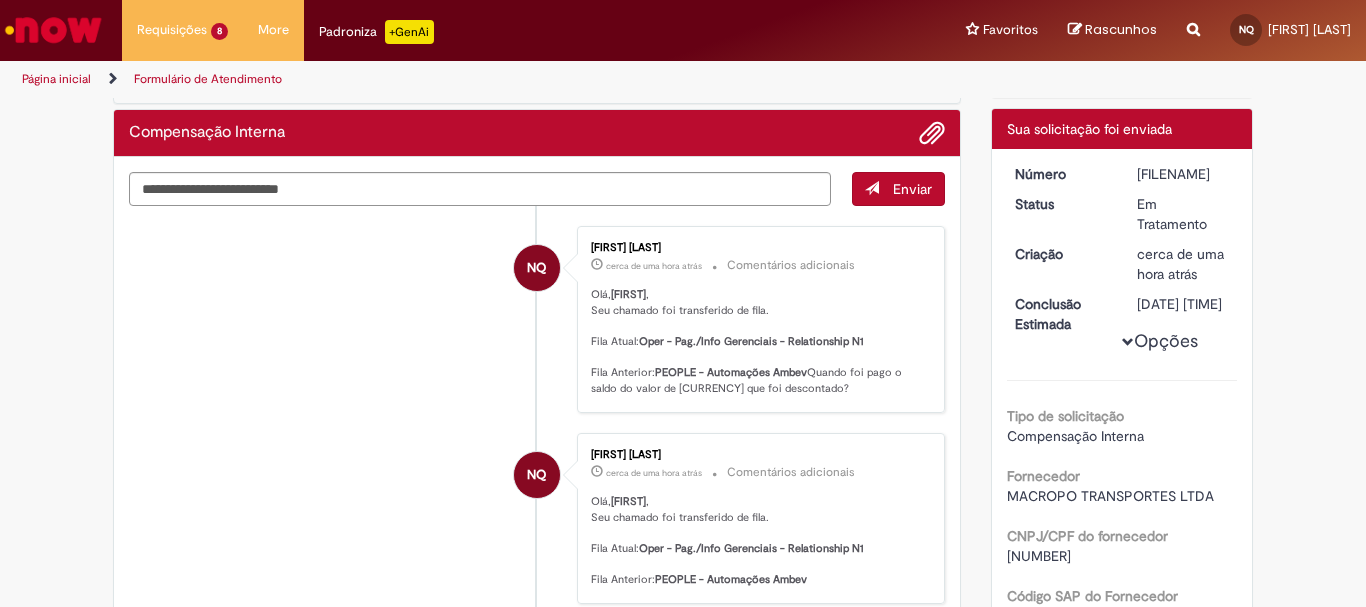 scroll, scrollTop: 0, scrollLeft: 0, axis: both 